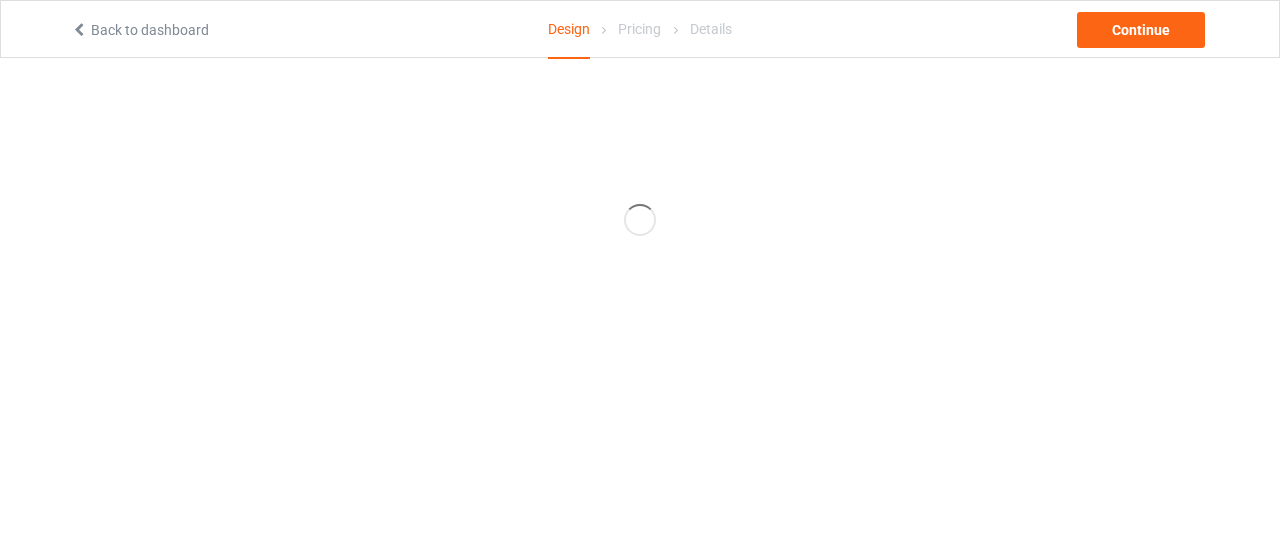 scroll, scrollTop: 0, scrollLeft: 0, axis: both 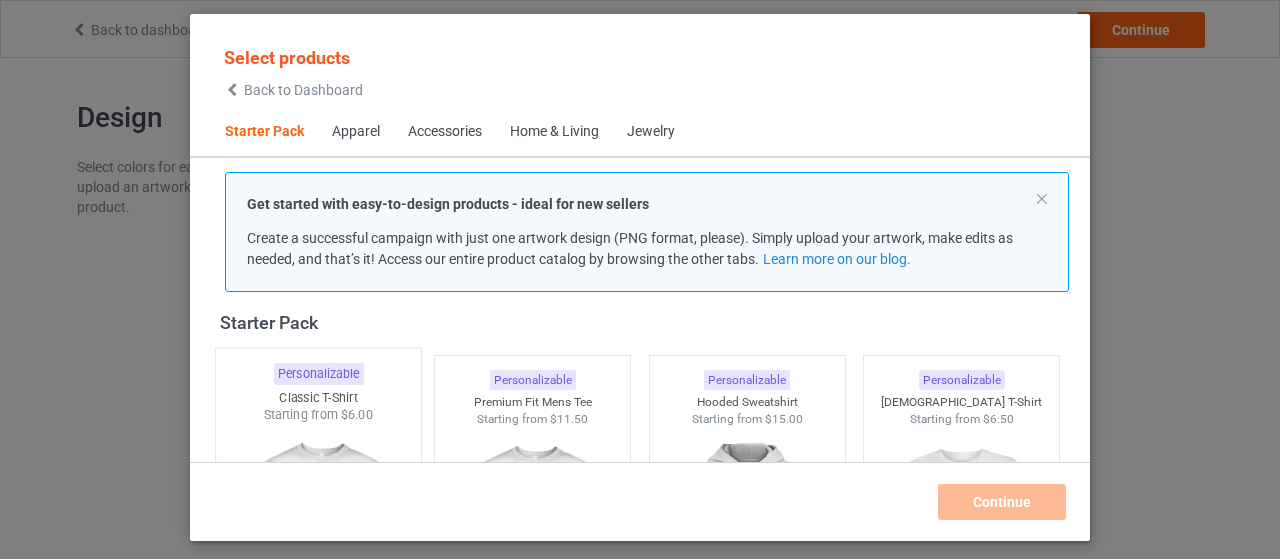 click on "Personalizable" at bounding box center [318, 374] 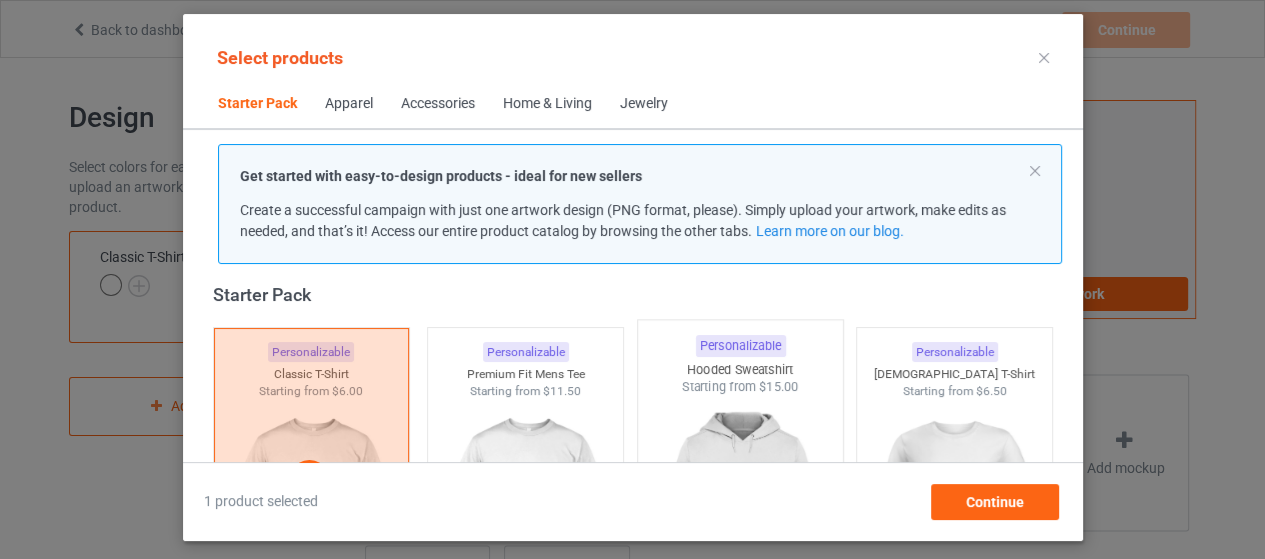click at bounding box center (740, 513) 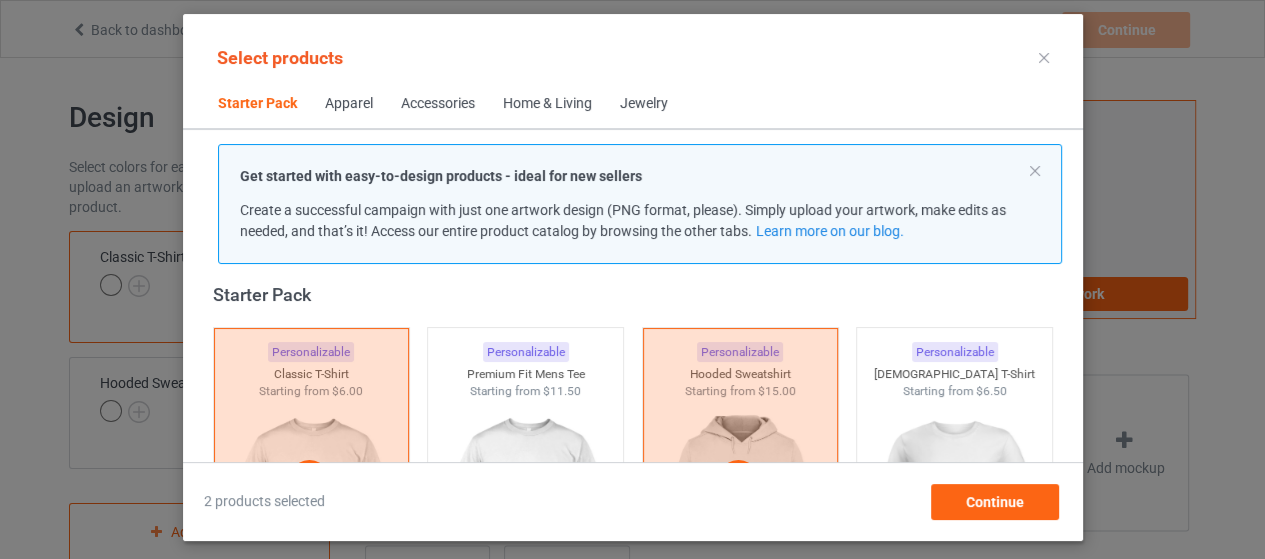 click on "Accessories" at bounding box center (438, 104) 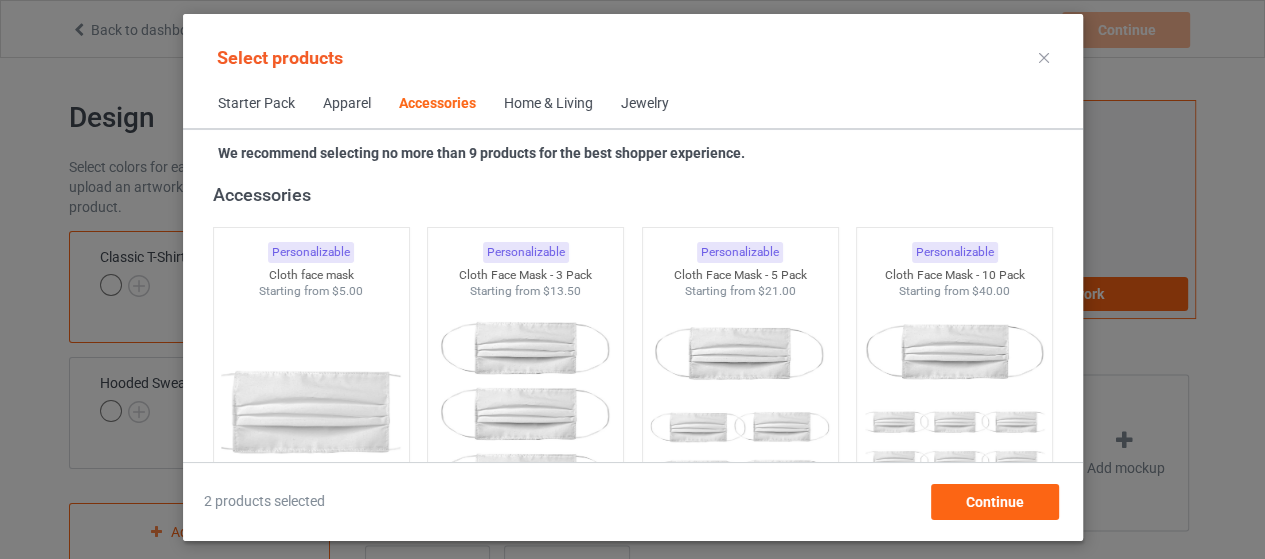 click on "Accessories" at bounding box center [437, 104] 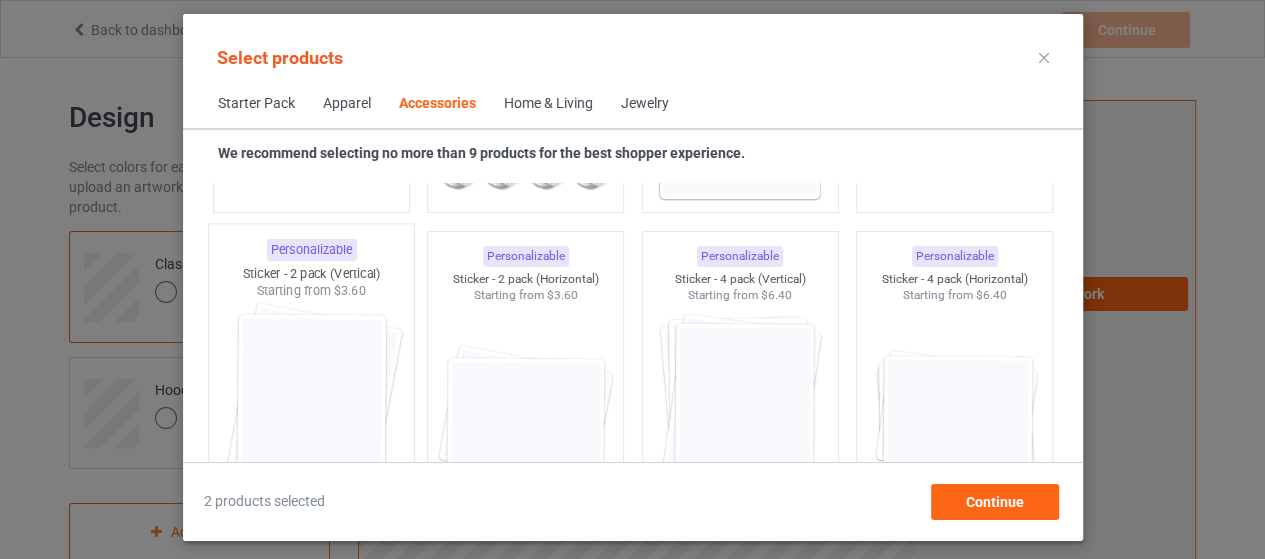 click at bounding box center (311, 417) 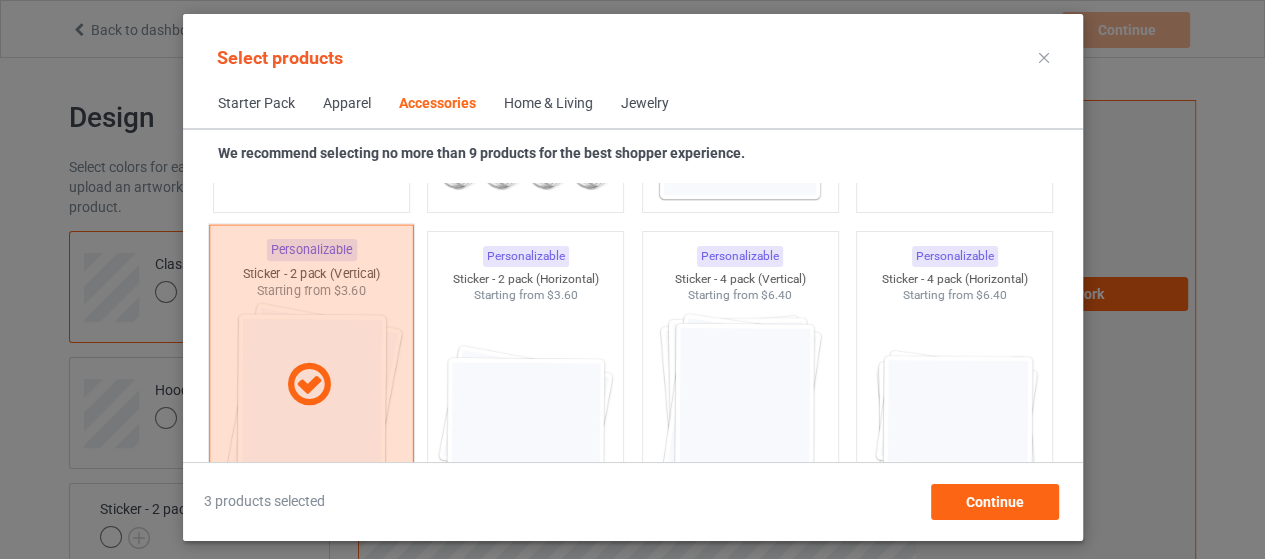 scroll, scrollTop: 7294, scrollLeft: 0, axis: vertical 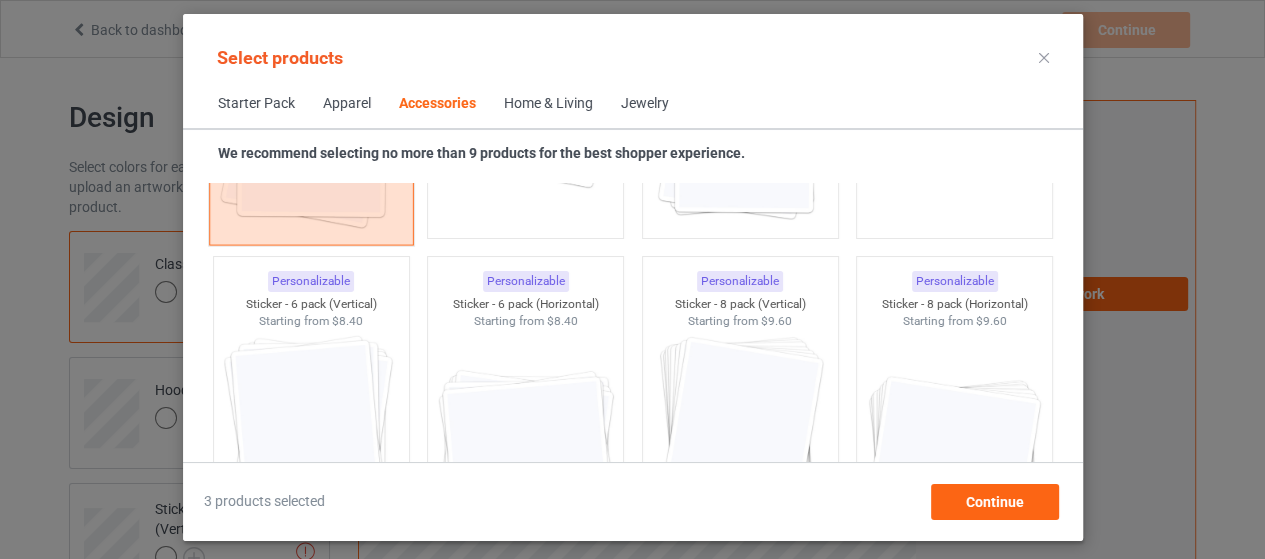 click at bounding box center [310, 441] 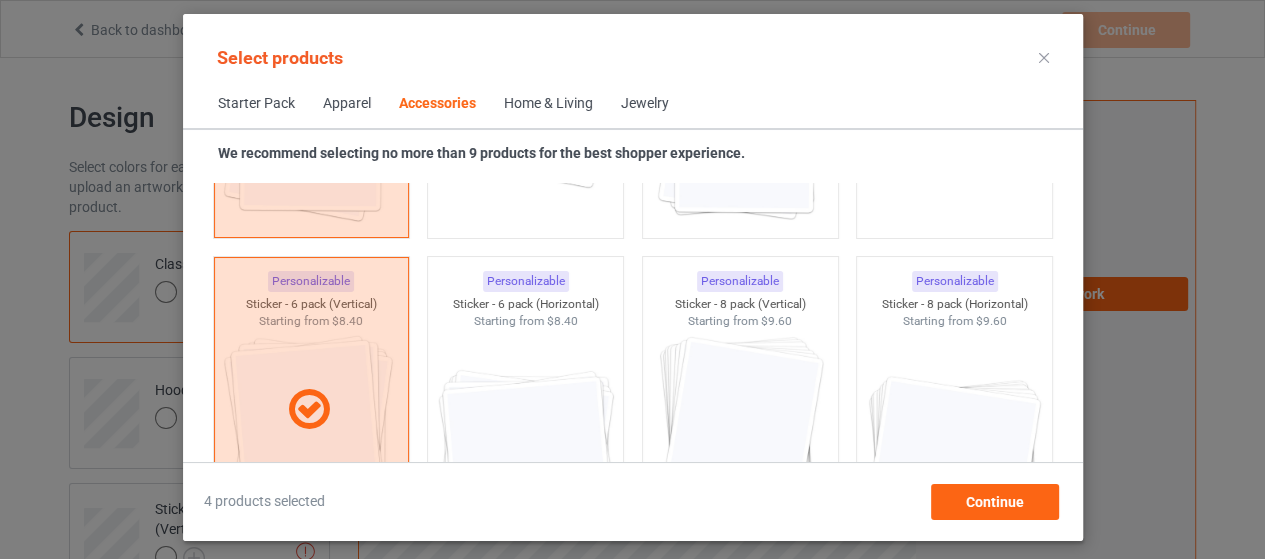 scroll, scrollTop: 0, scrollLeft: 0, axis: both 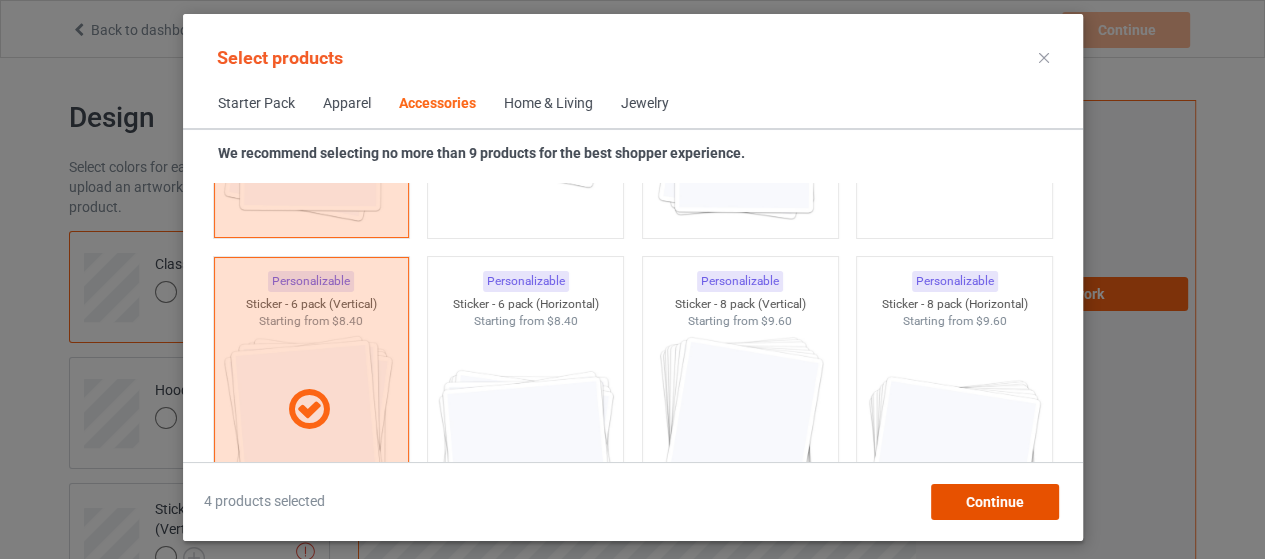 click on "Continue" at bounding box center [994, 502] 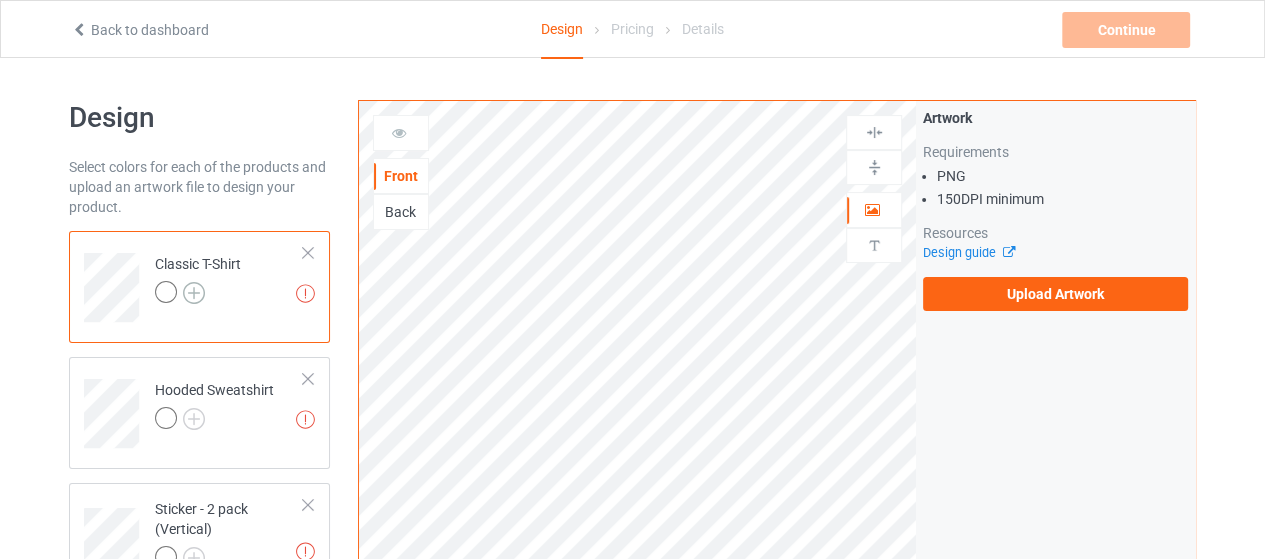 click at bounding box center [194, 293] 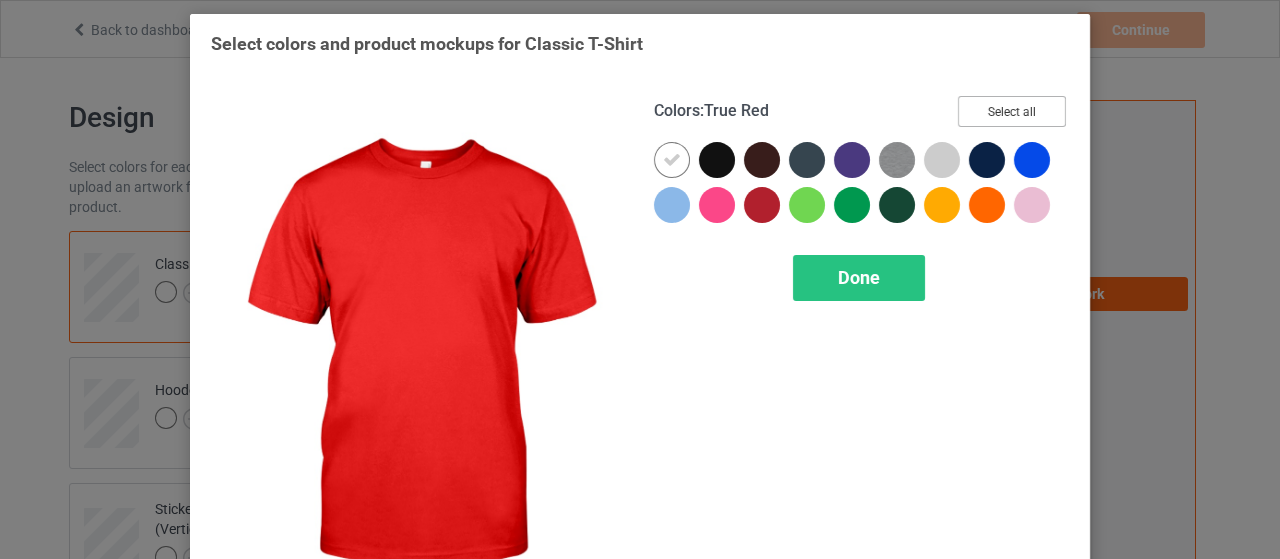 click on "Select all" at bounding box center (1012, 111) 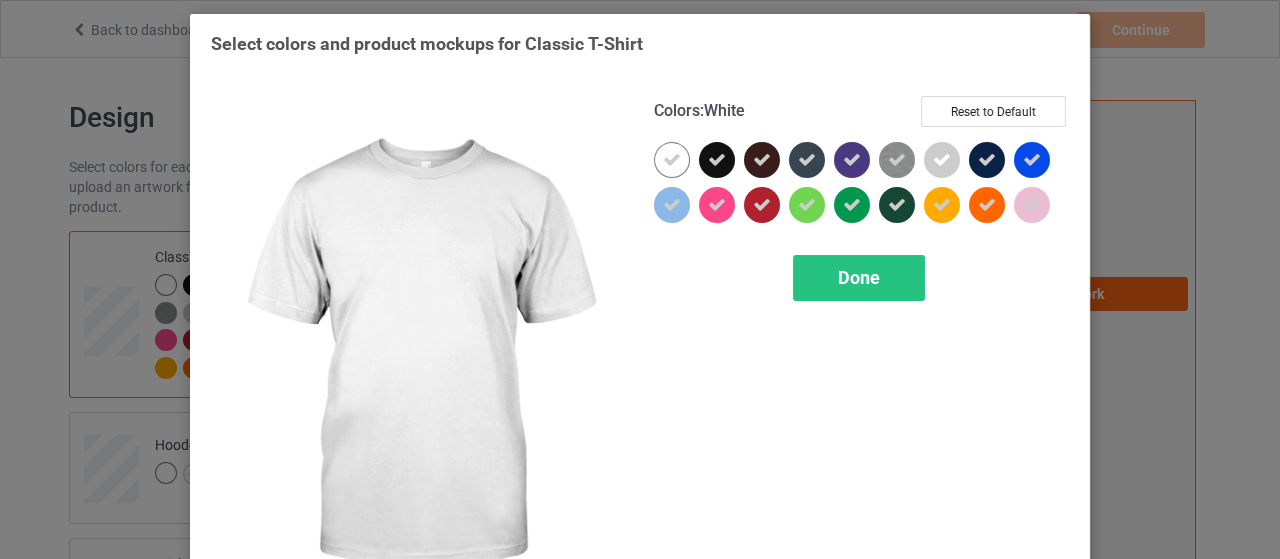 click at bounding box center (672, 160) 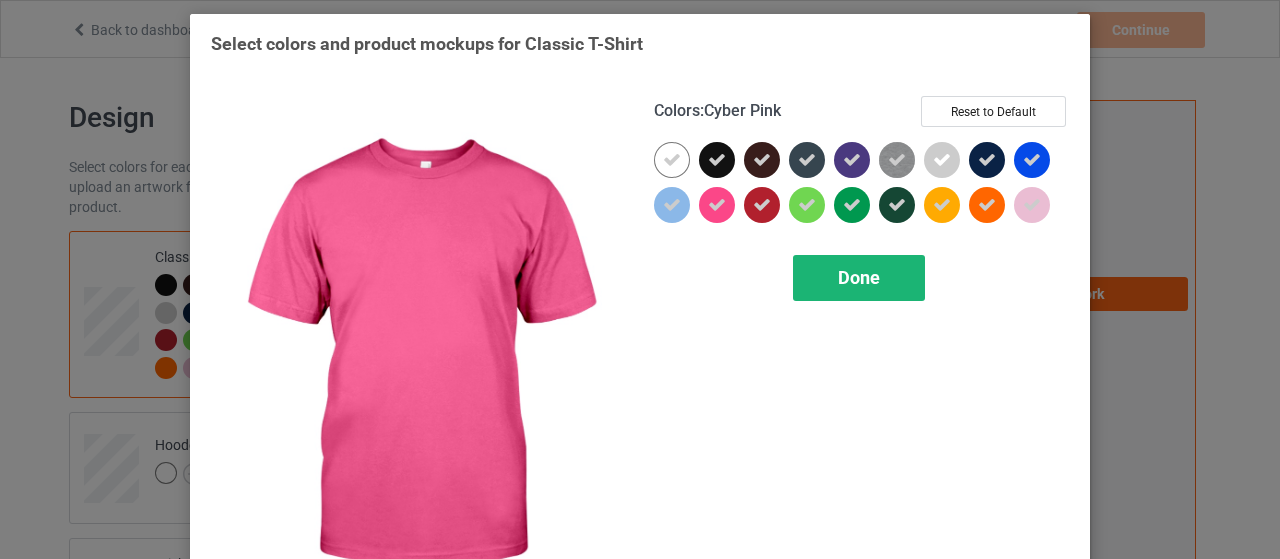 click on "Done" at bounding box center [859, 277] 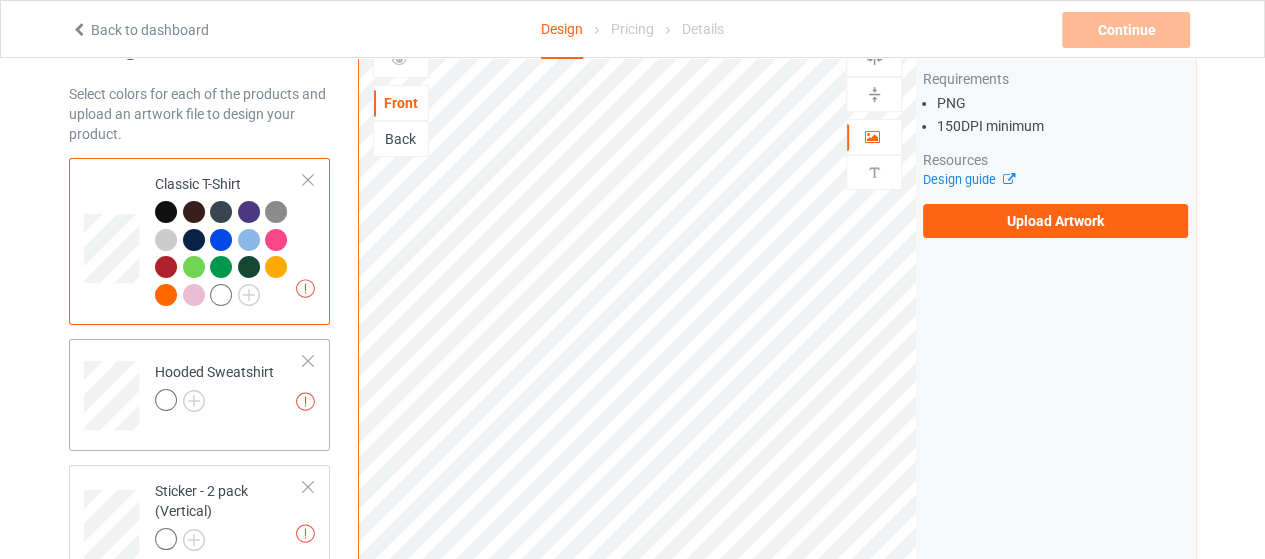 scroll, scrollTop: 100, scrollLeft: 0, axis: vertical 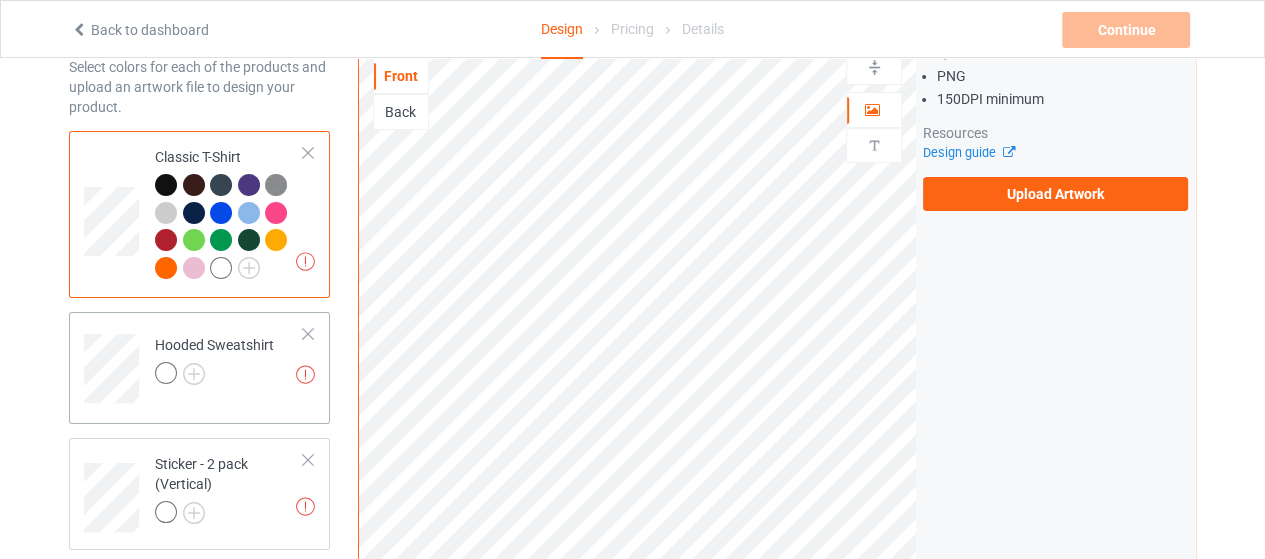 click at bounding box center [214, 376] 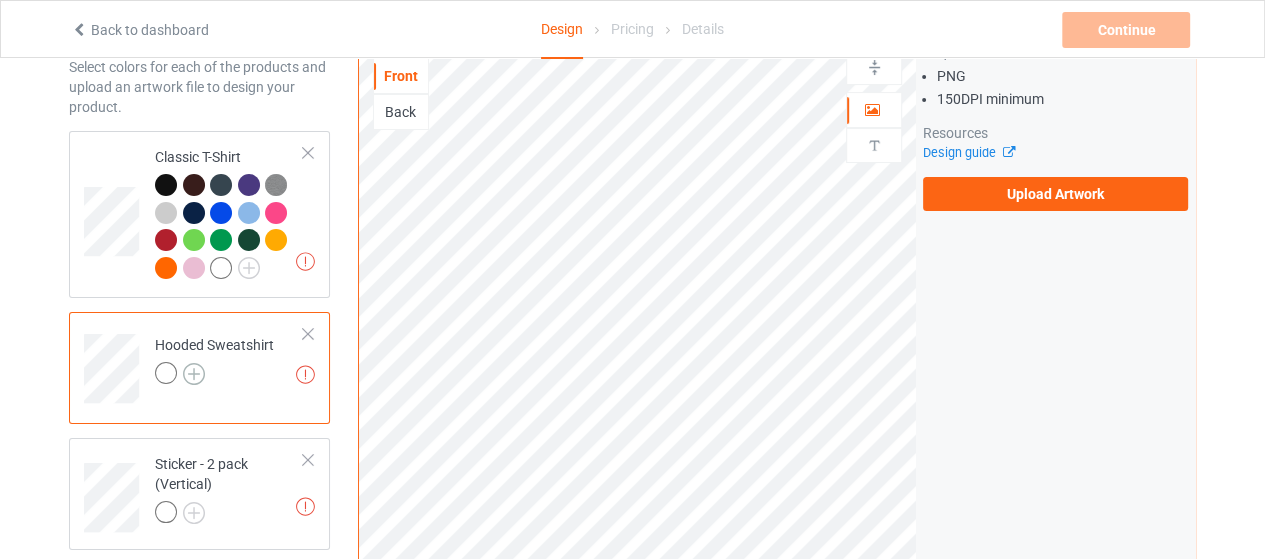 click at bounding box center [194, 374] 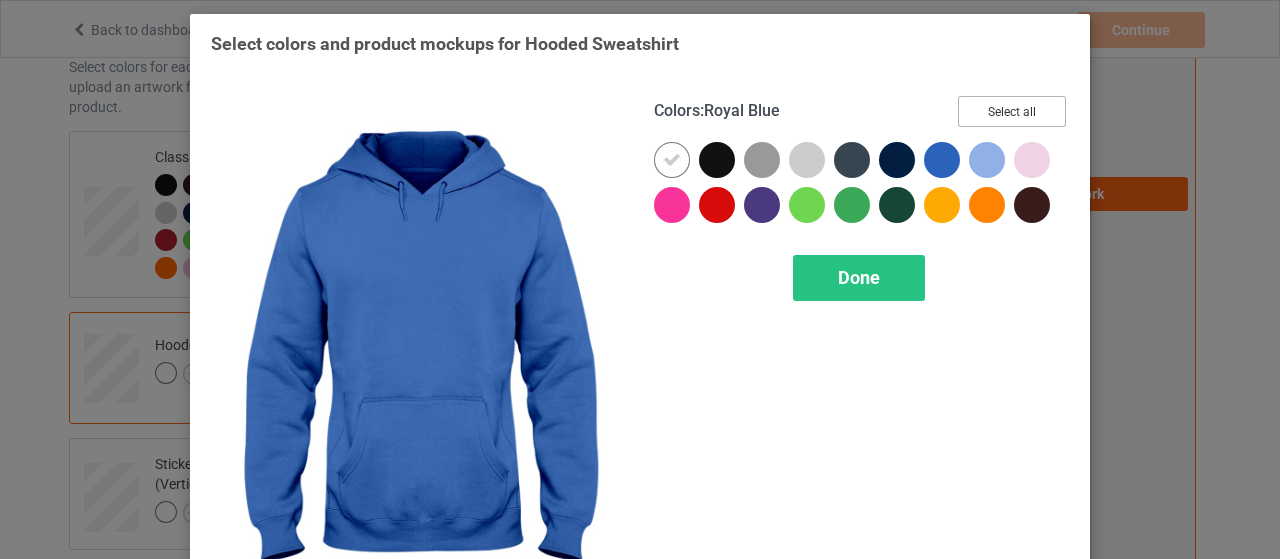 click on "Select all" at bounding box center (1012, 111) 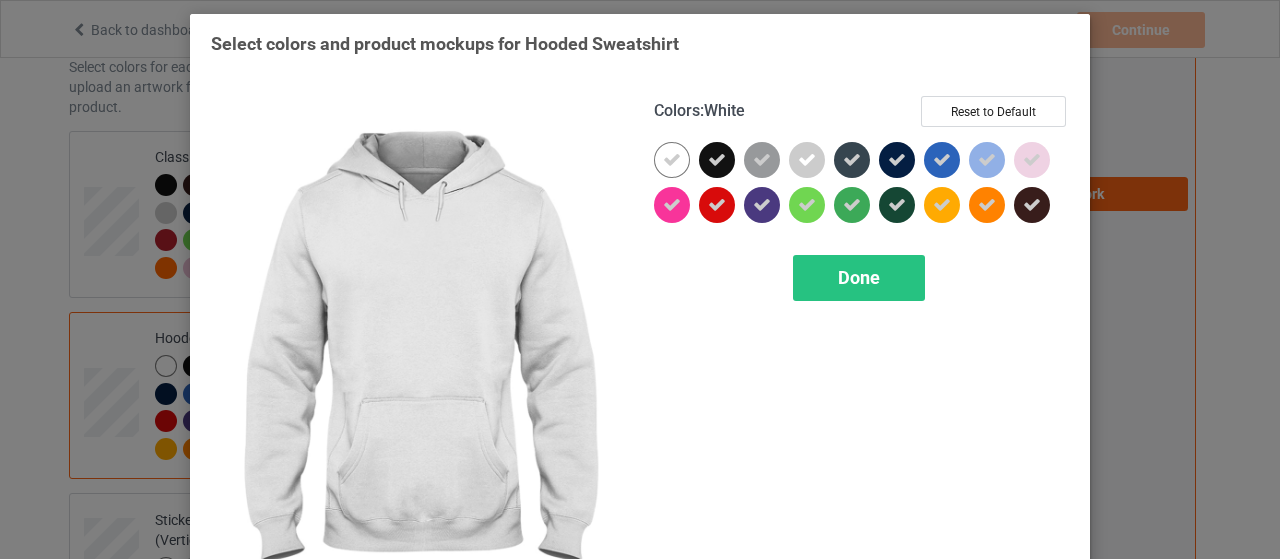 click at bounding box center (672, 160) 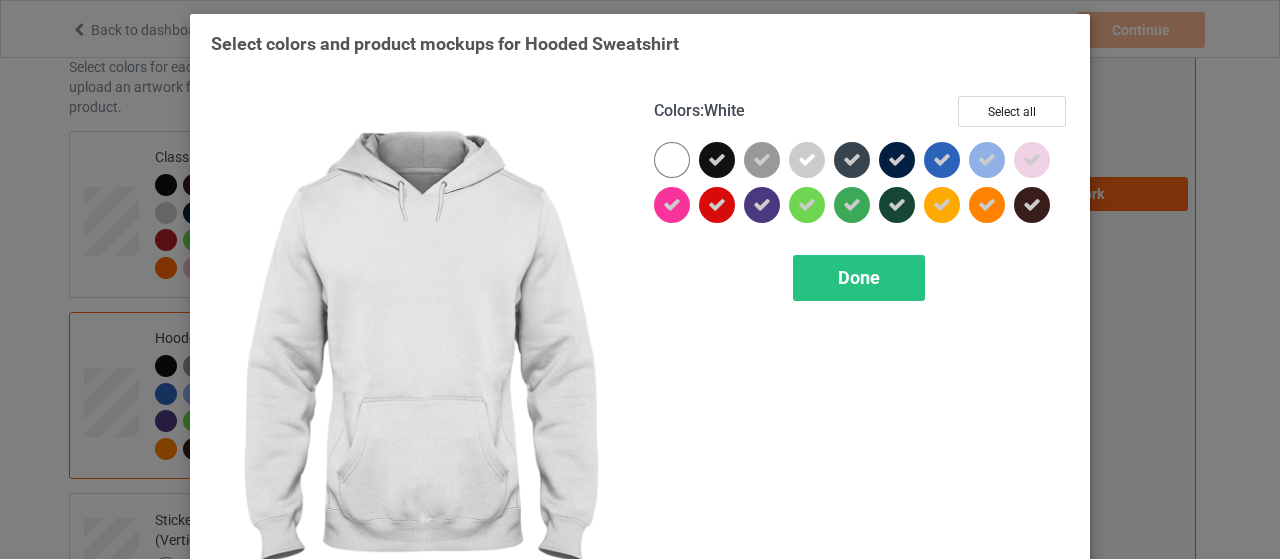 click at bounding box center [672, 160] 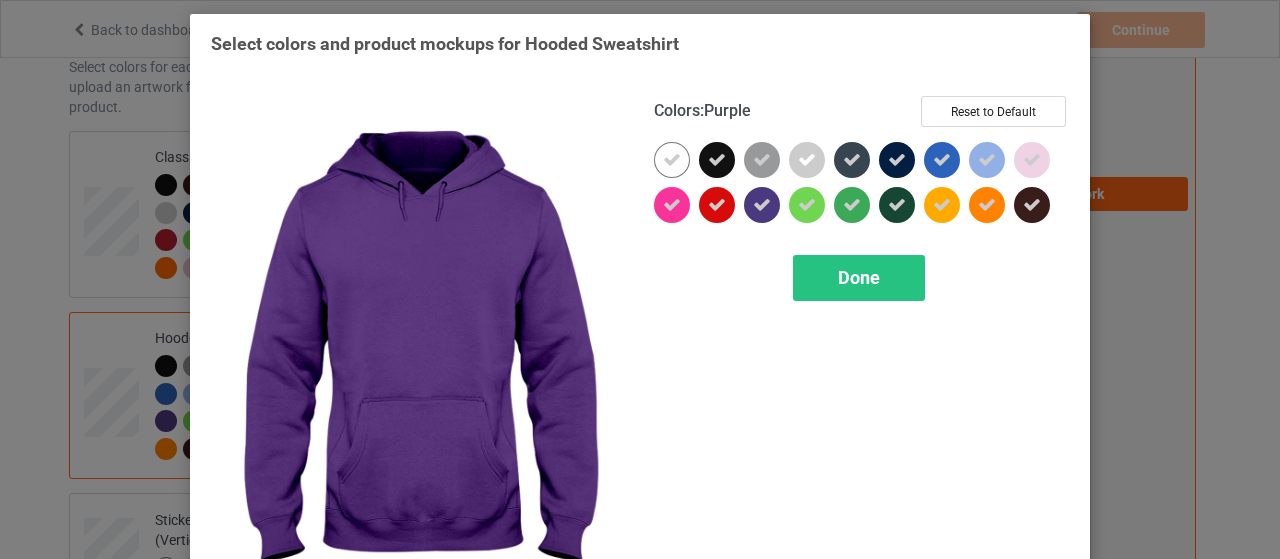 click on "Select colors and product mockups for Hooded Sweatshirt Colors :  Purple Reset to Default Done" at bounding box center (640, 279) 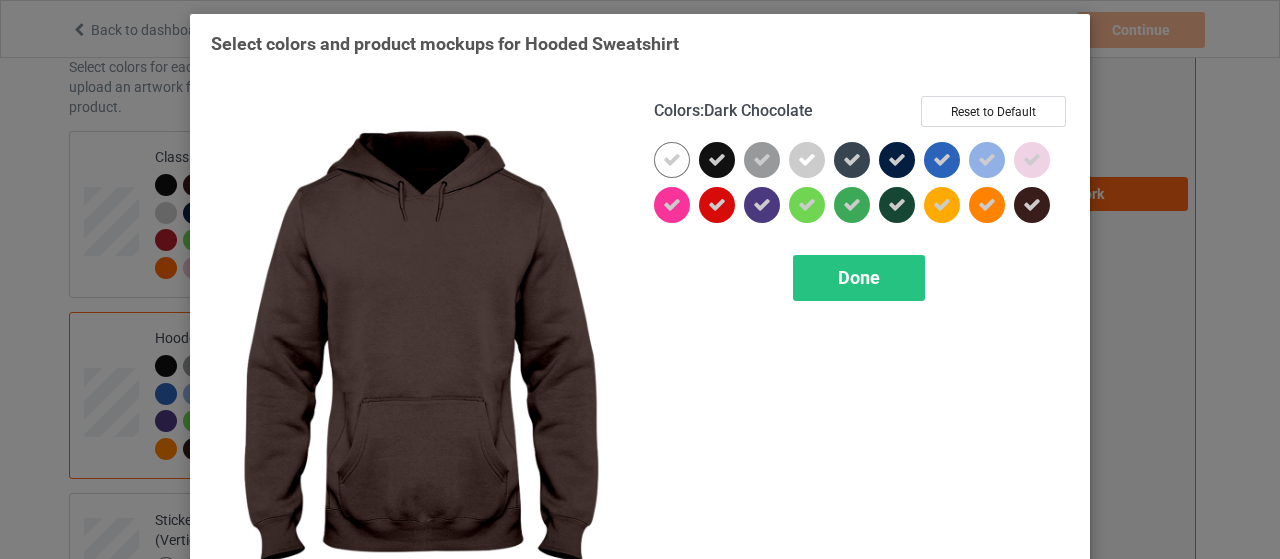 drag, startPoint x: 761, startPoint y: 281, endPoint x: 847, endPoint y: 273, distance: 86.37129 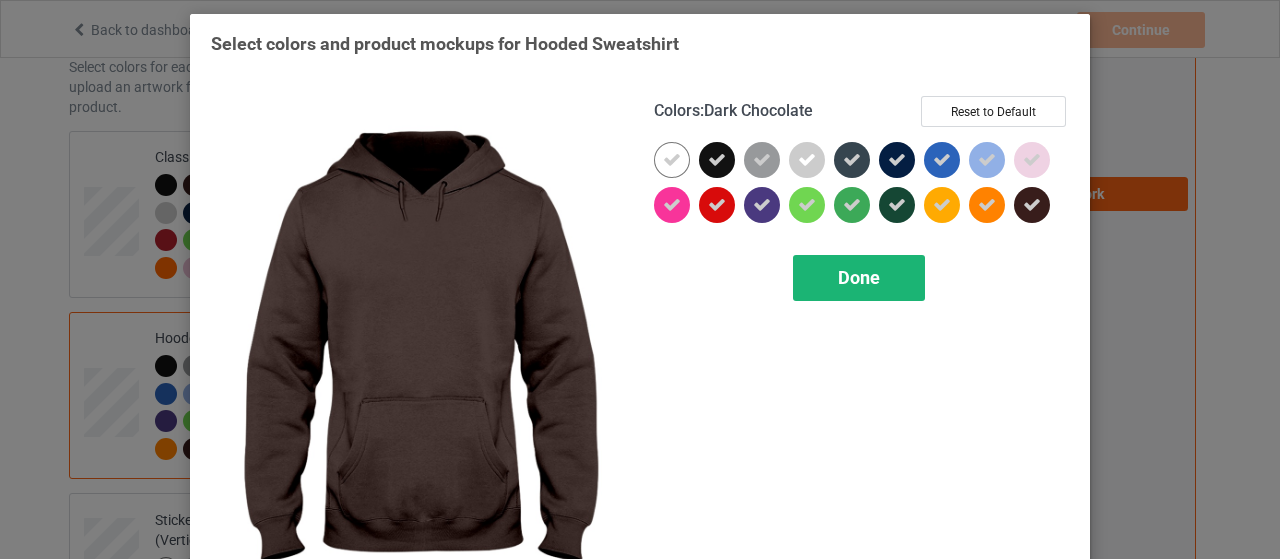 click on "Done" at bounding box center [861, 278] 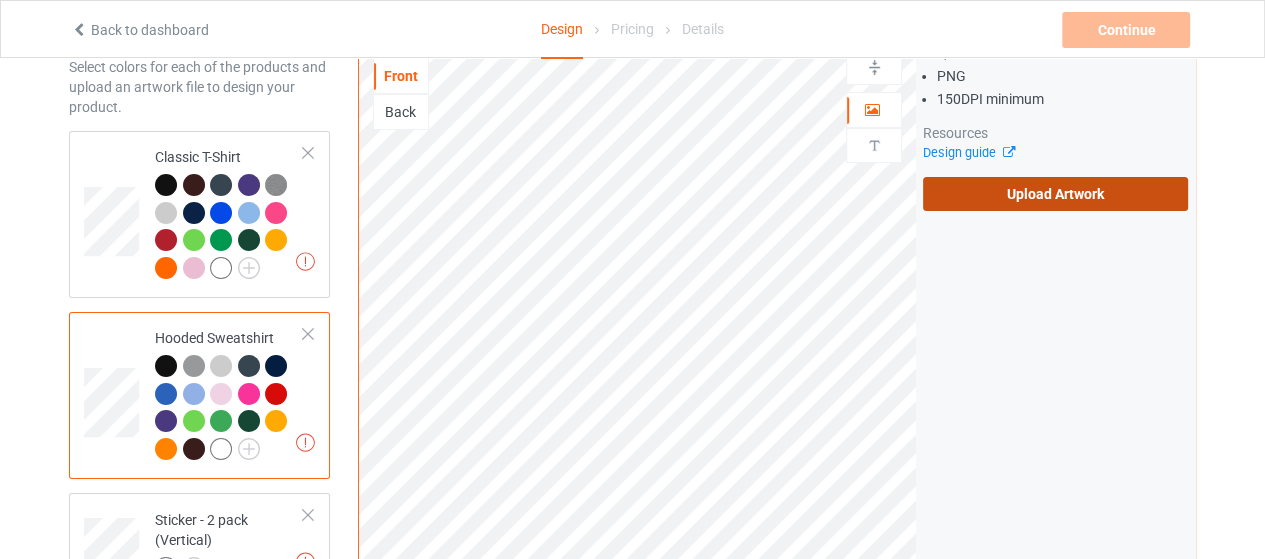 click on "Upload Artwork" at bounding box center [1055, 194] 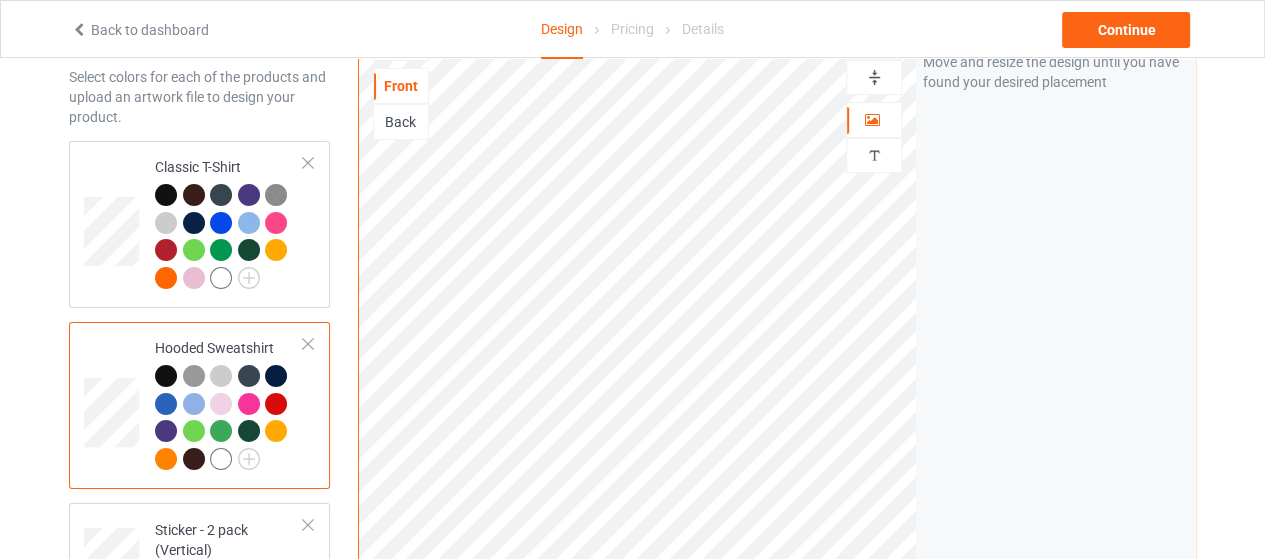 scroll, scrollTop: 0, scrollLeft: 0, axis: both 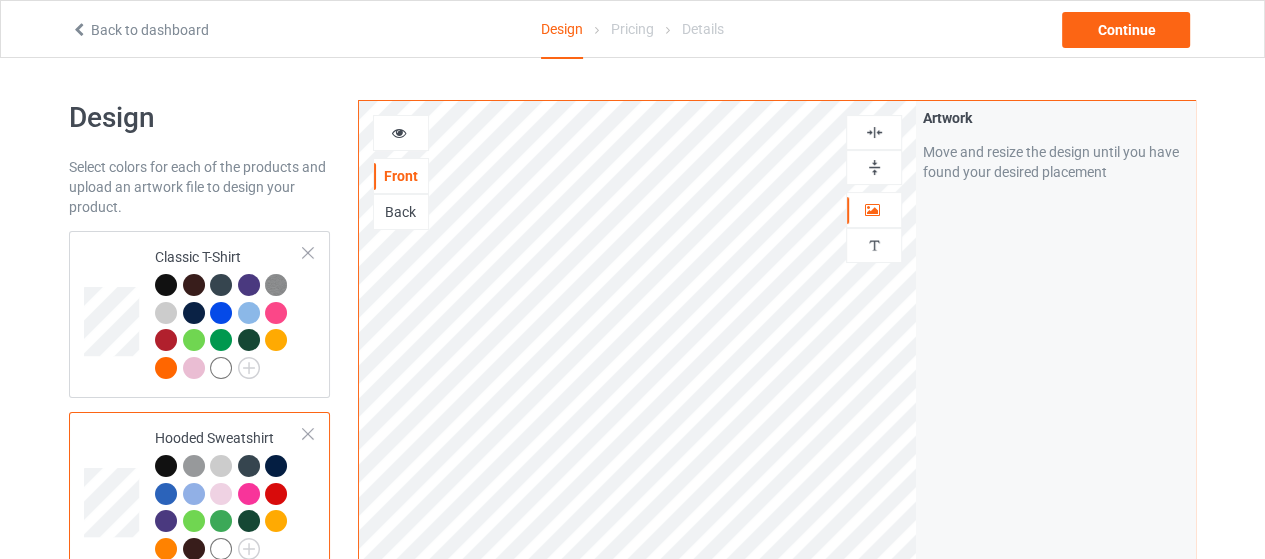 click at bounding box center [399, 130] 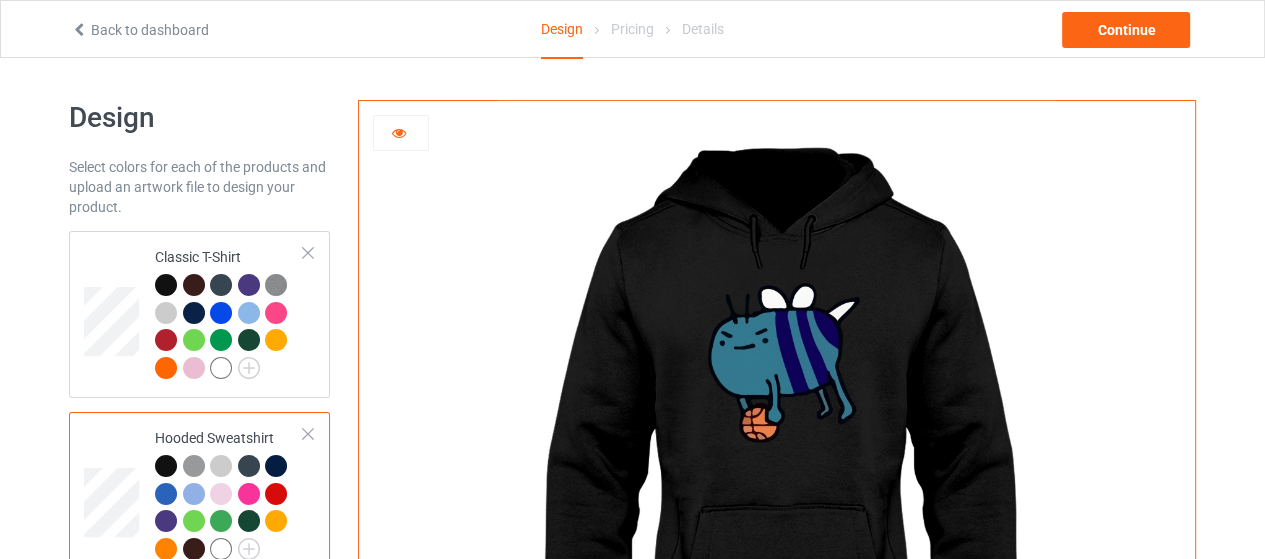 click at bounding box center (399, 130) 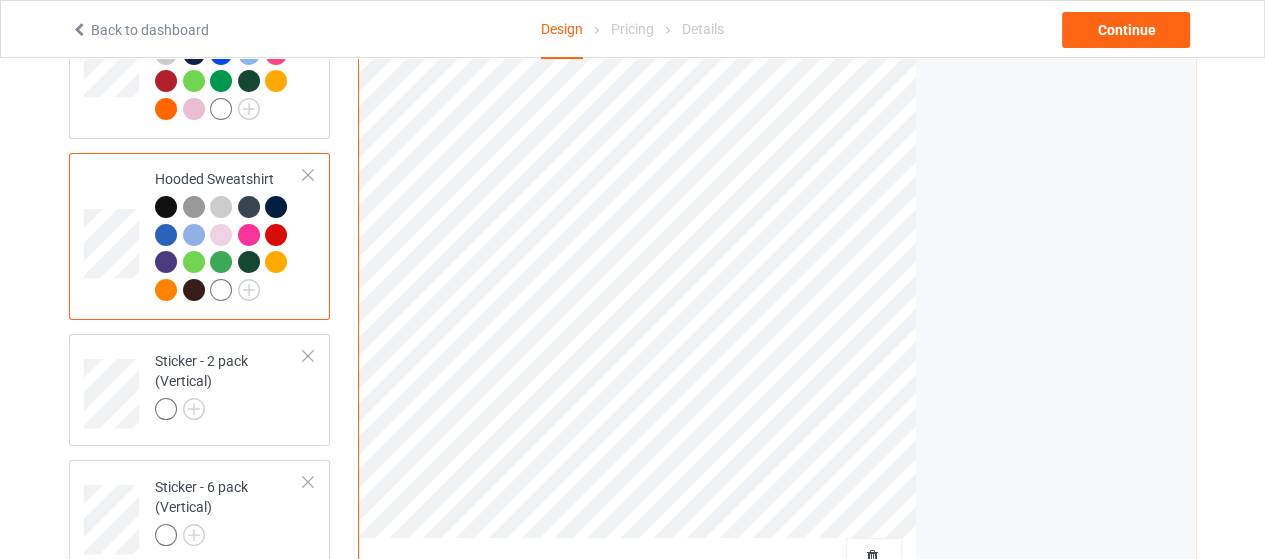 scroll, scrollTop: 400, scrollLeft: 0, axis: vertical 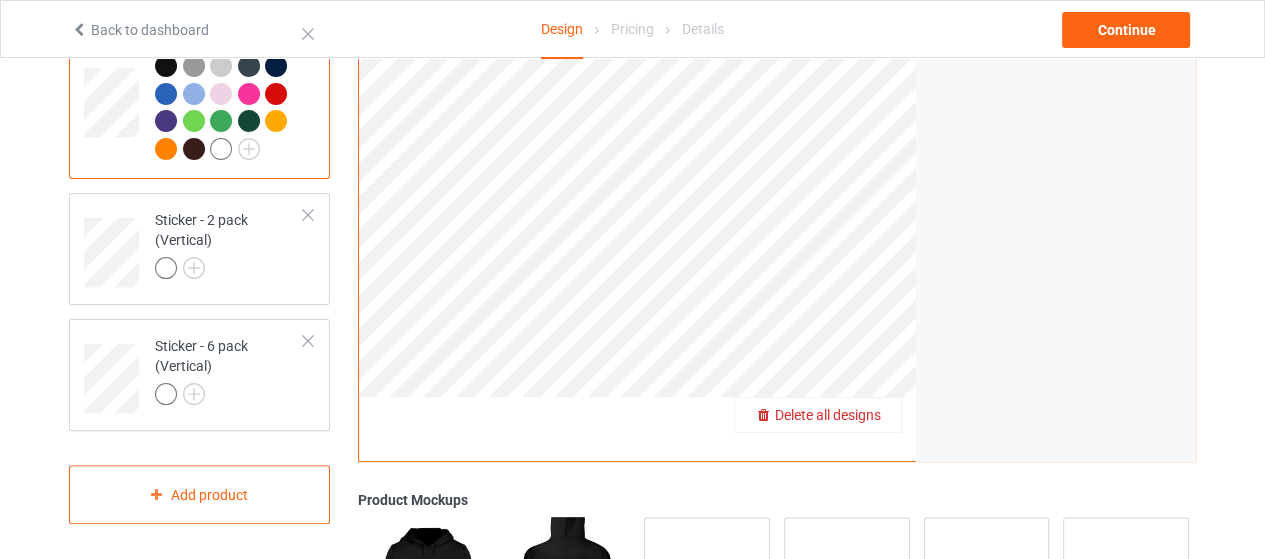 click on "Delete all designs" at bounding box center (828, 415) 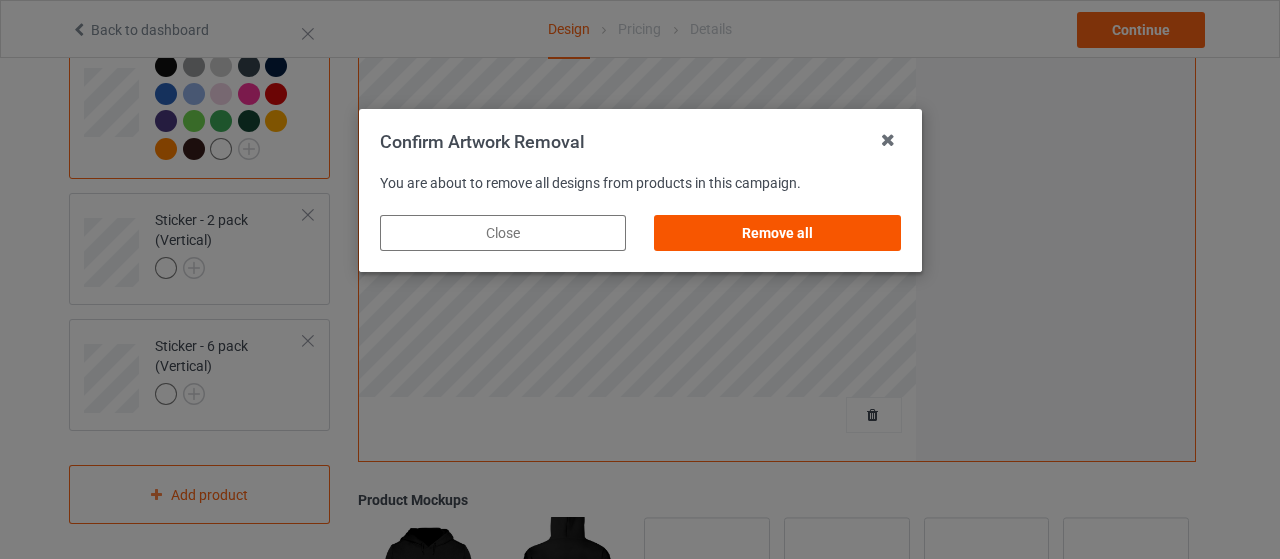 click on "Remove all" at bounding box center [777, 233] 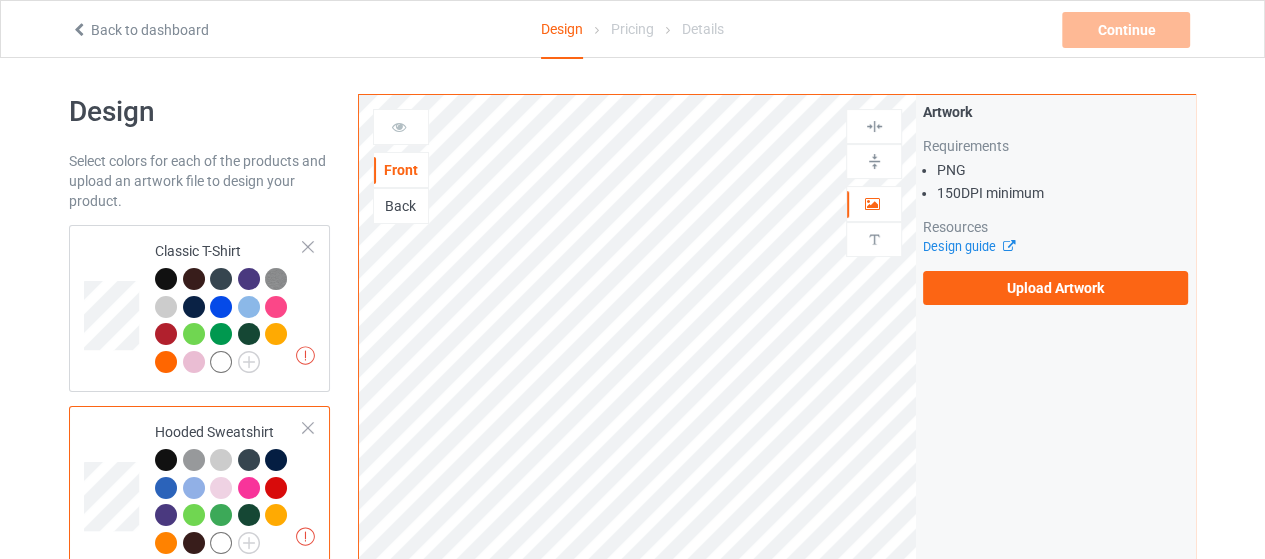 scroll, scrollTop: 0, scrollLeft: 0, axis: both 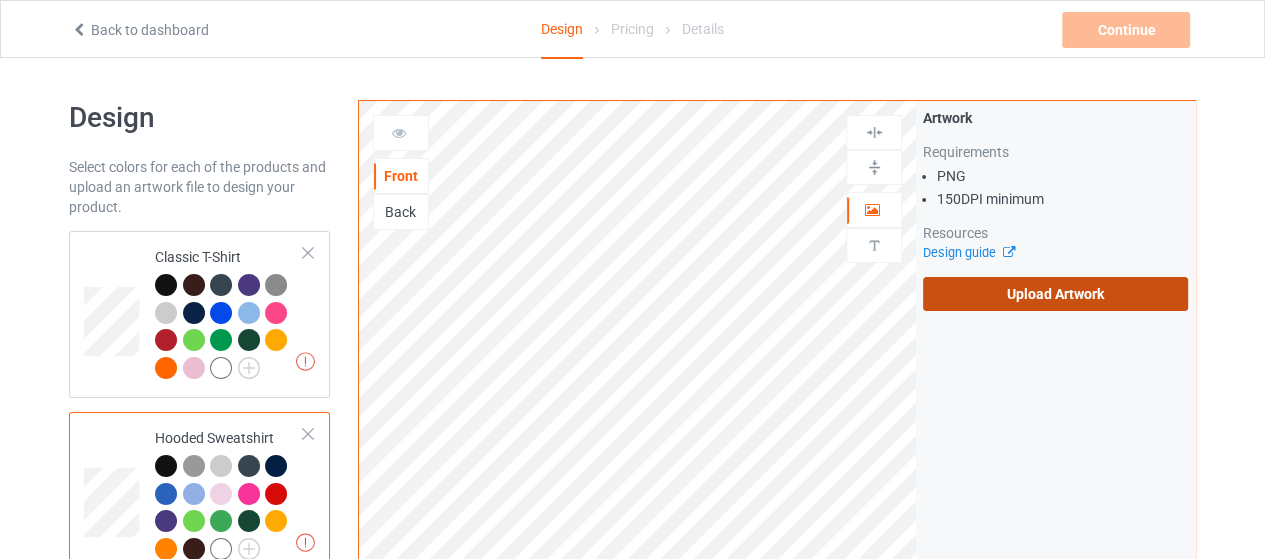 click on "Upload Artwork" at bounding box center (1055, 294) 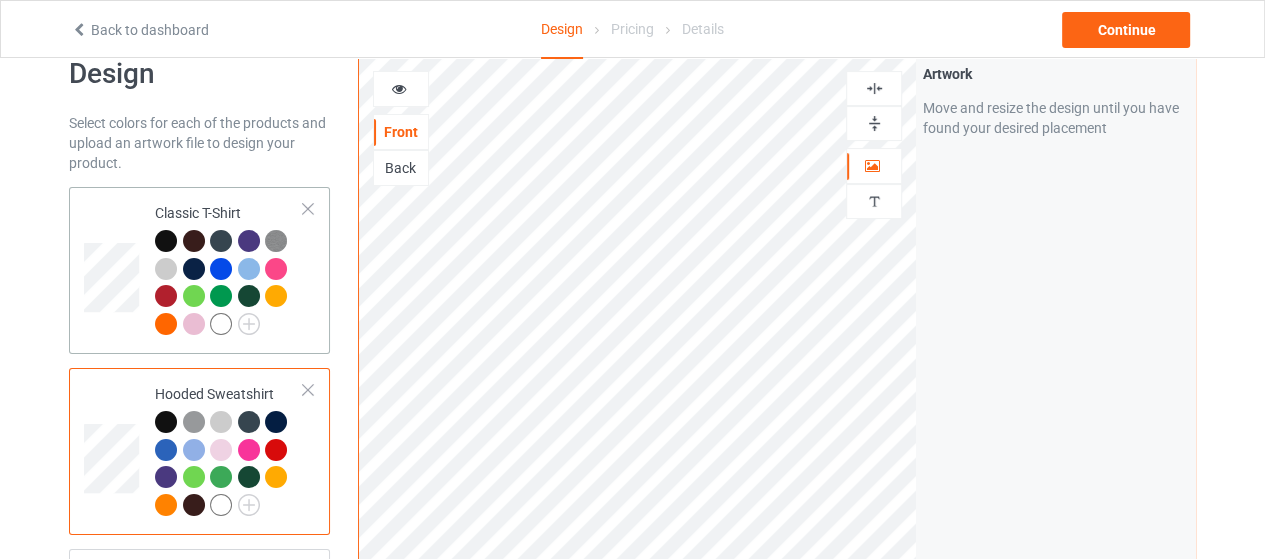 scroll, scrollTop: 0, scrollLeft: 0, axis: both 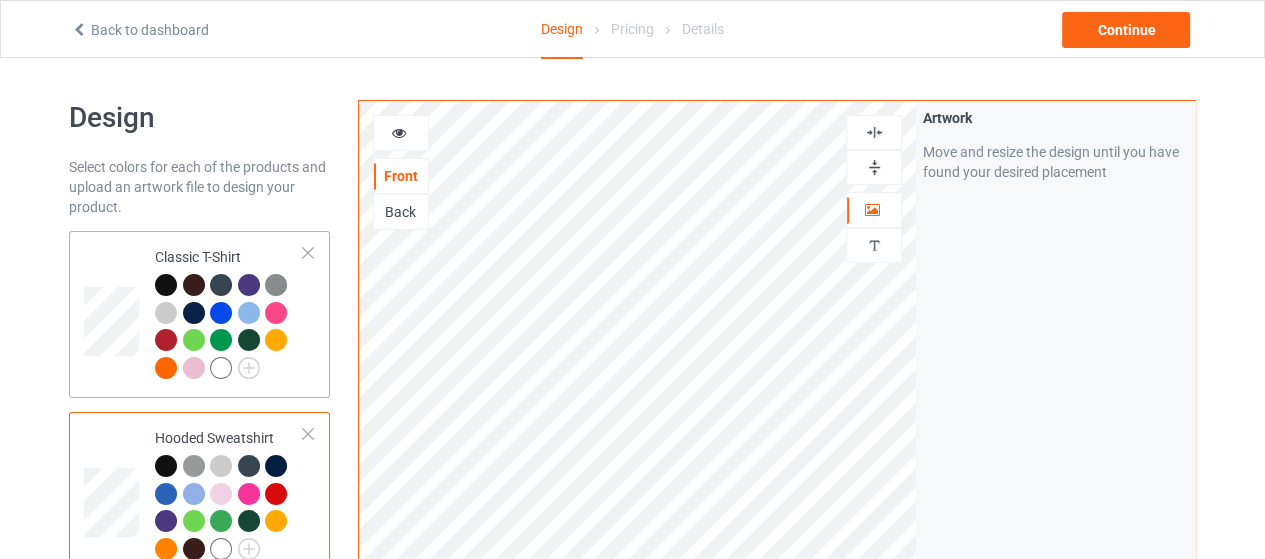 click at bounding box center (229, 329) 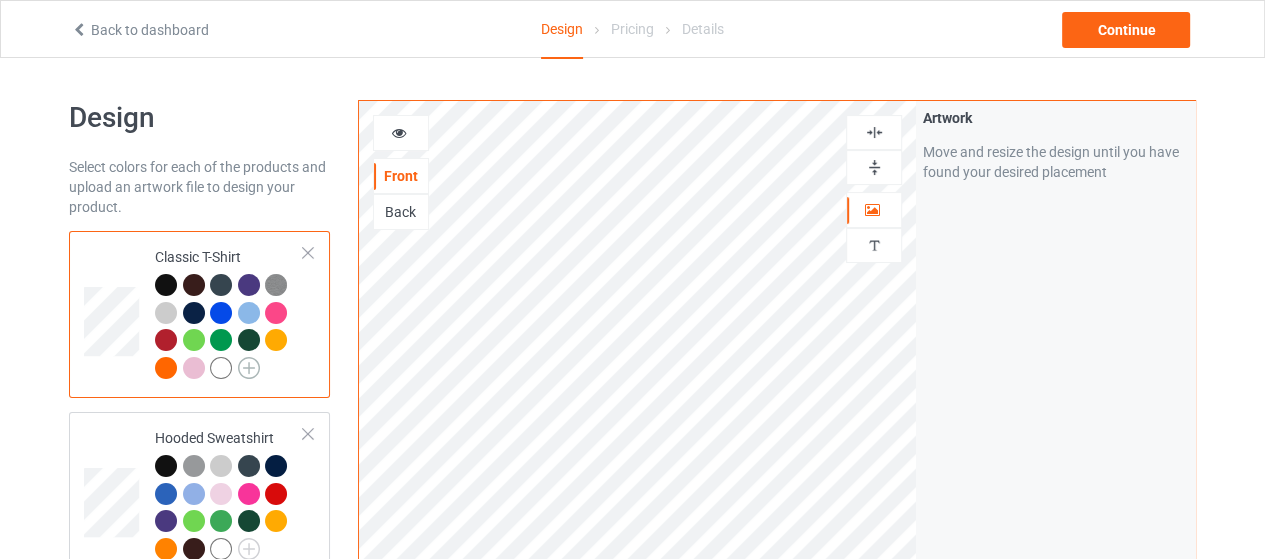 click at bounding box center [249, 368] 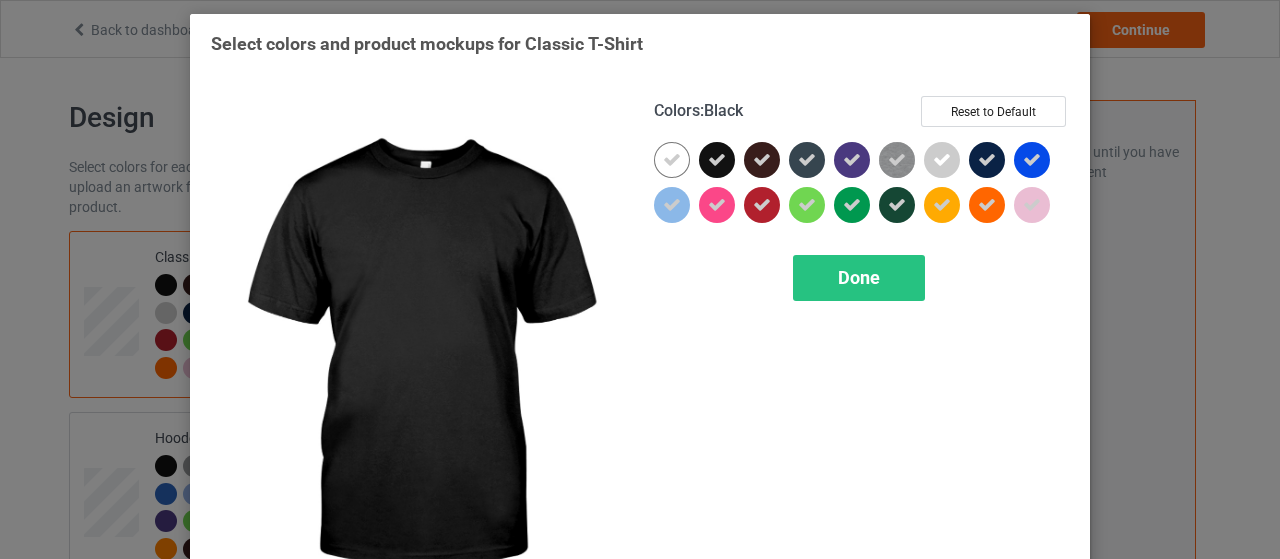 click at bounding box center [717, 160] 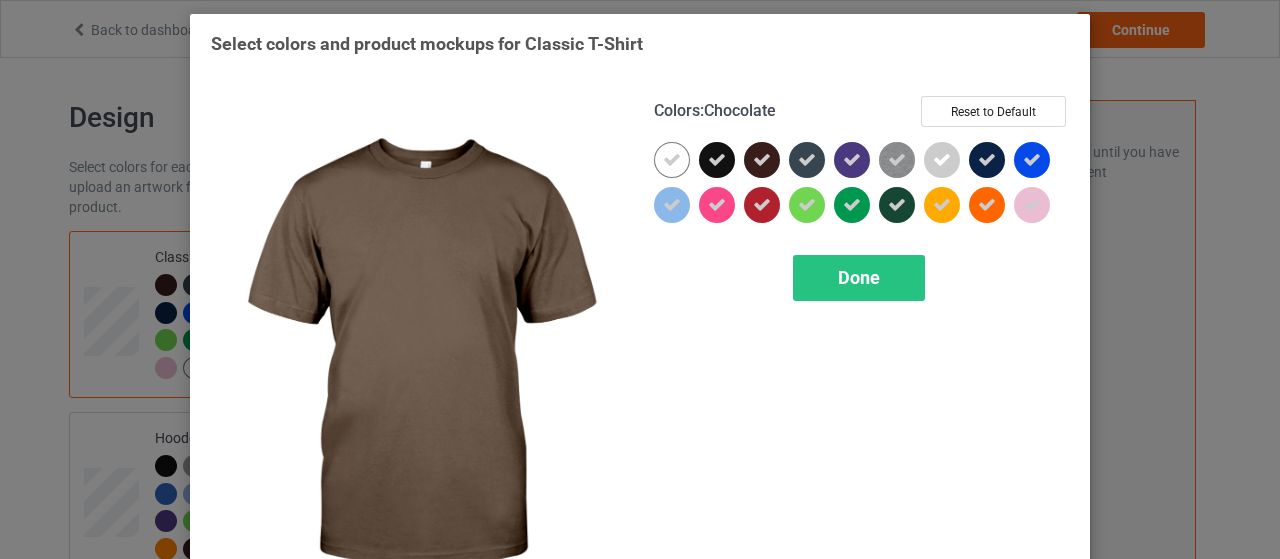 click at bounding box center (762, 160) 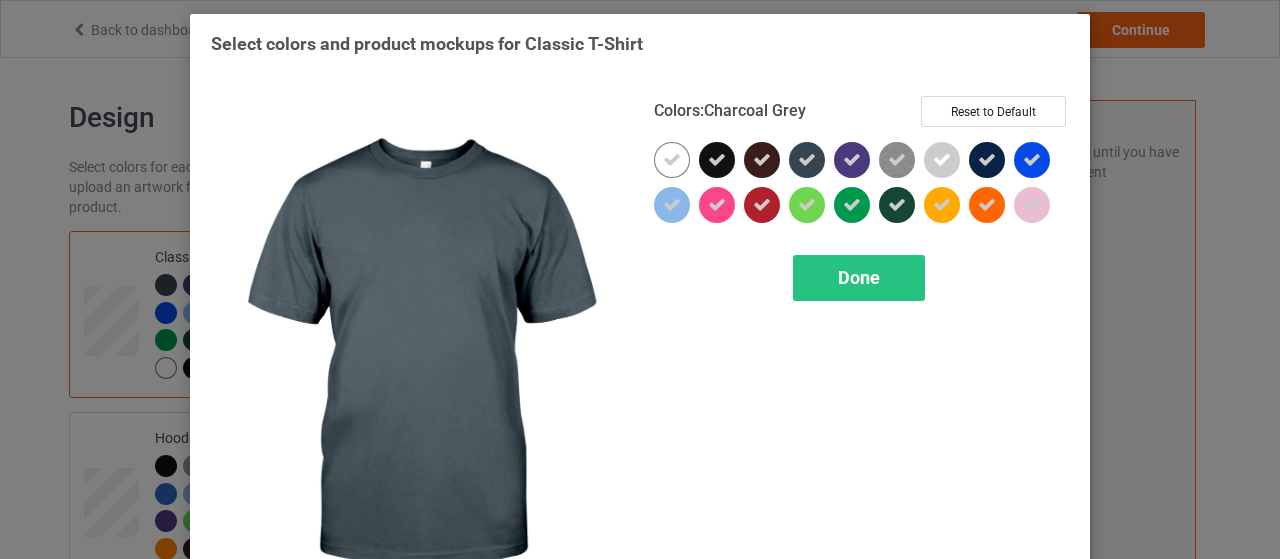click at bounding box center (807, 160) 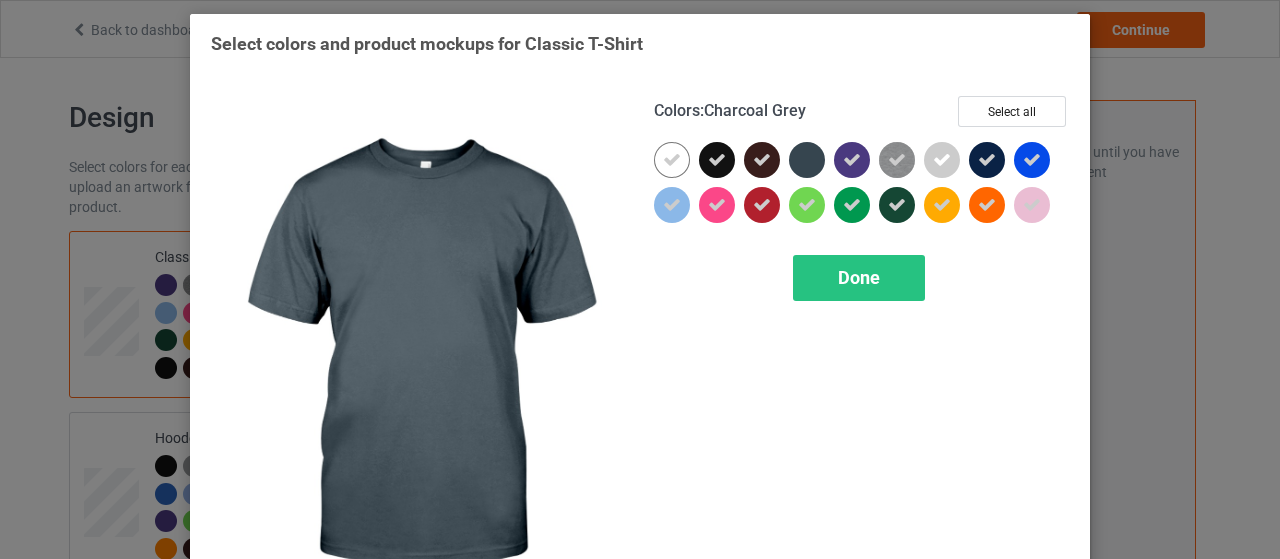 click at bounding box center (807, 160) 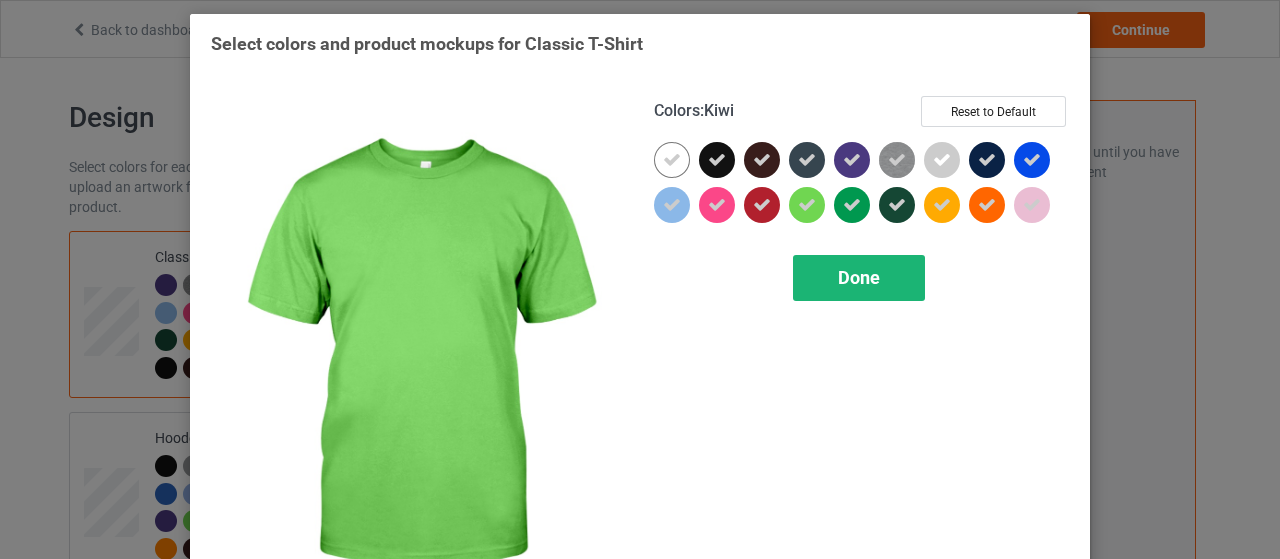 click on "Done" at bounding box center (859, 277) 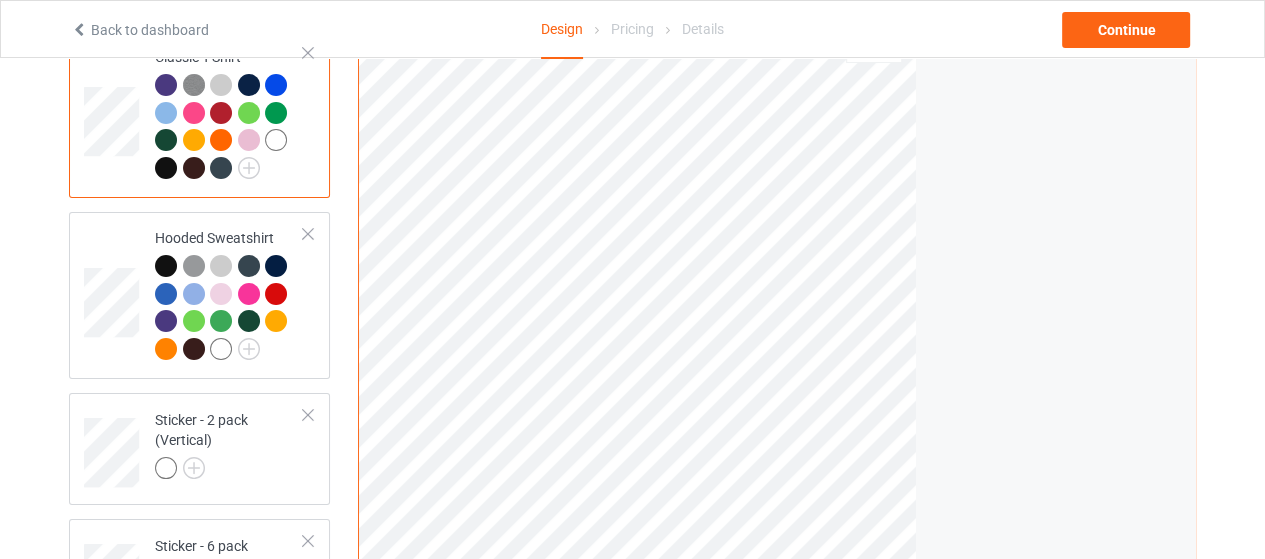 scroll, scrollTop: 0, scrollLeft: 0, axis: both 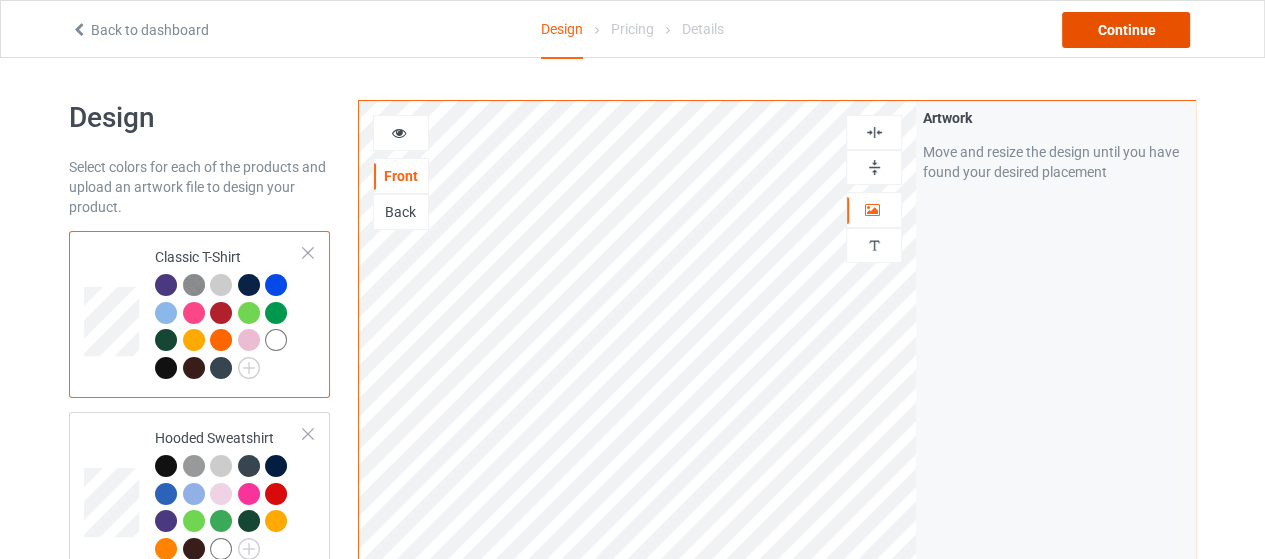 click on "Continue" at bounding box center (1126, 30) 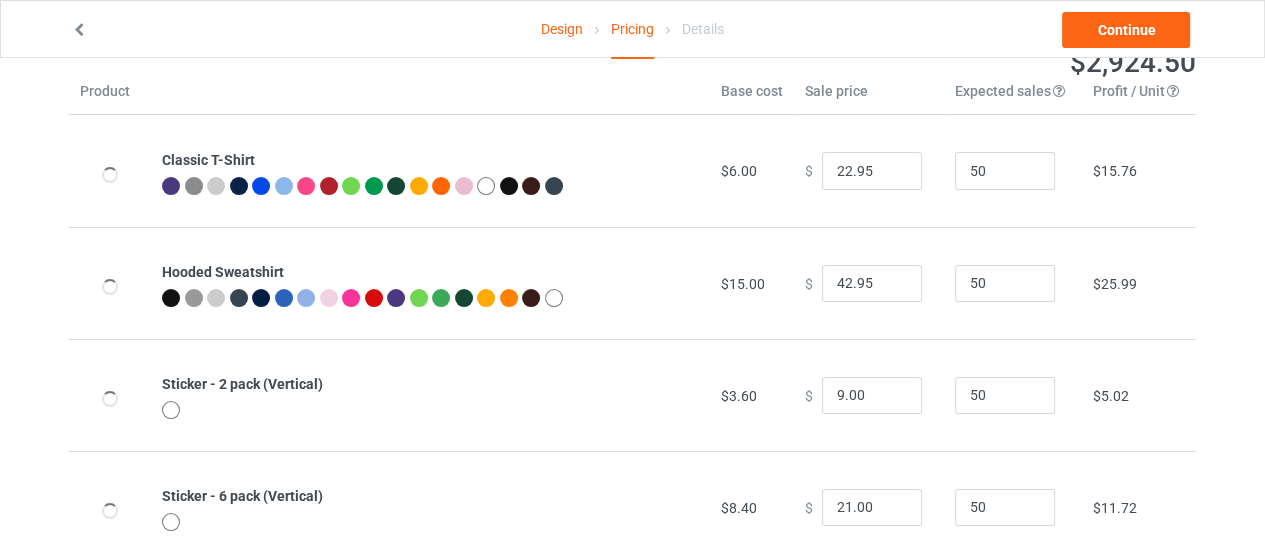 scroll, scrollTop: 127, scrollLeft: 0, axis: vertical 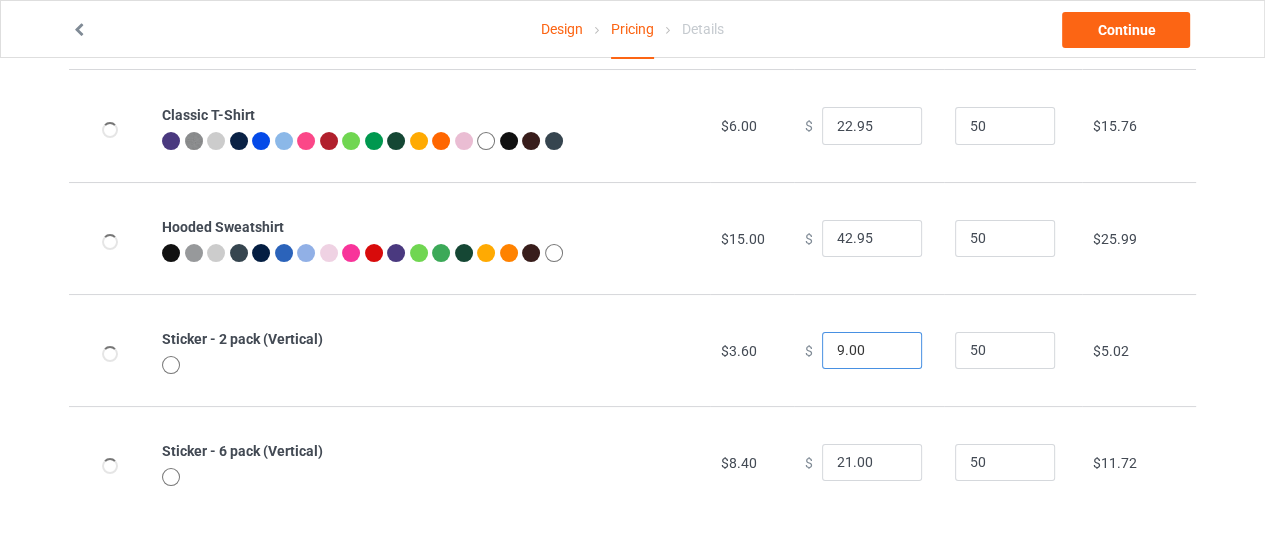 drag, startPoint x: 831, startPoint y: 355, endPoint x: 807, endPoint y: 352, distance: 24.186773 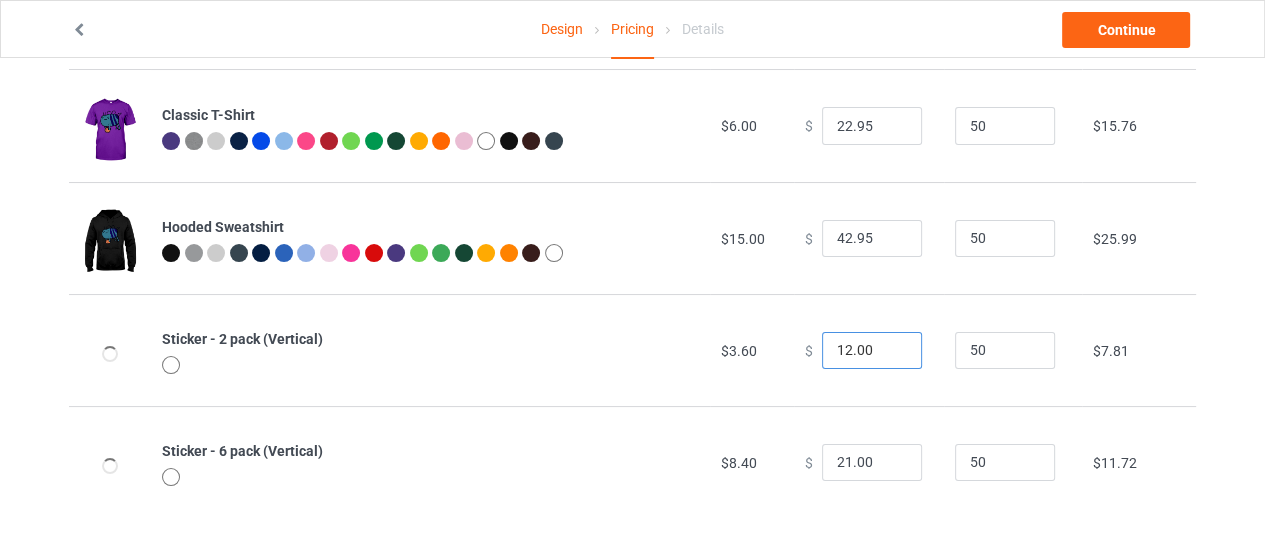type on "12.00" 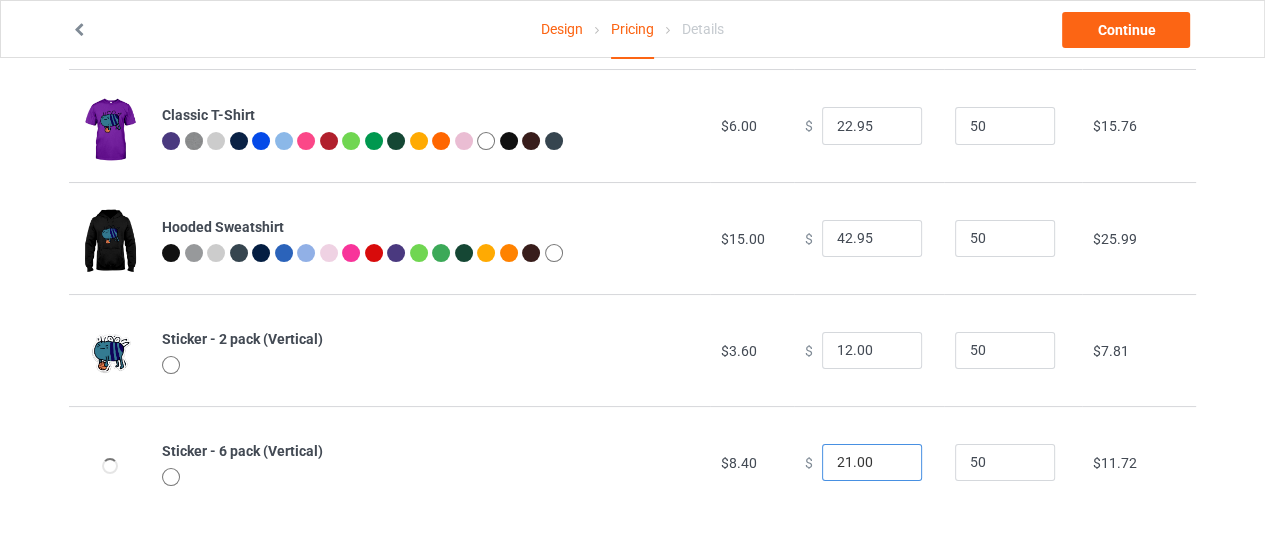 drag, startPoint x: 838, startPoint y: 455, endPoint x: 782, endPoint y: 463, distance: 56.568542 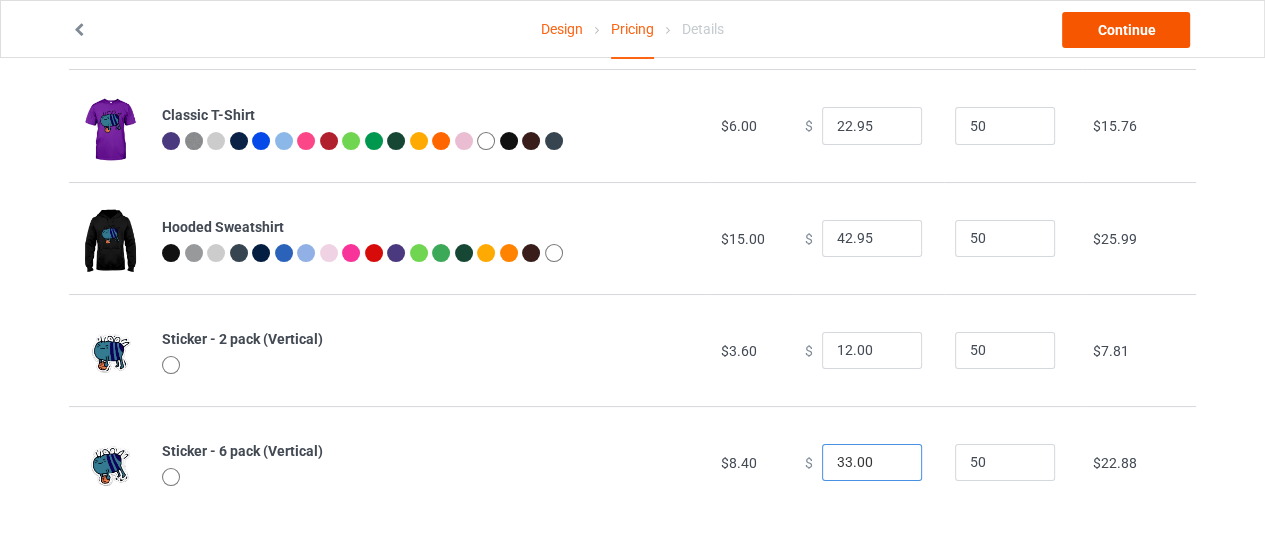 type on "33.00" 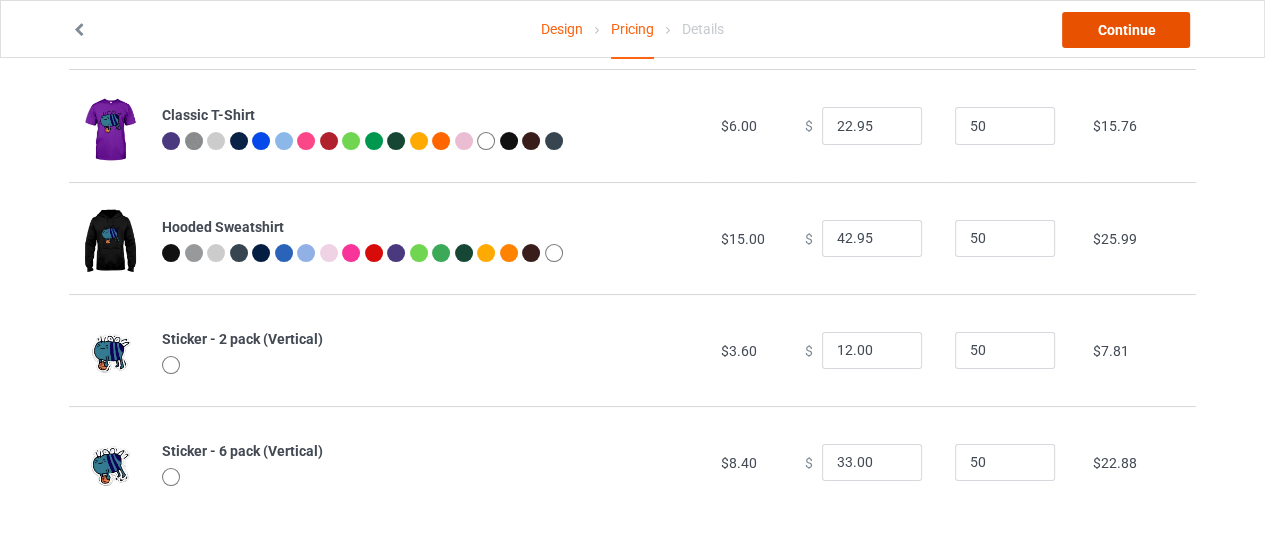 click on "Continue" at bounding box center [1126, 30] 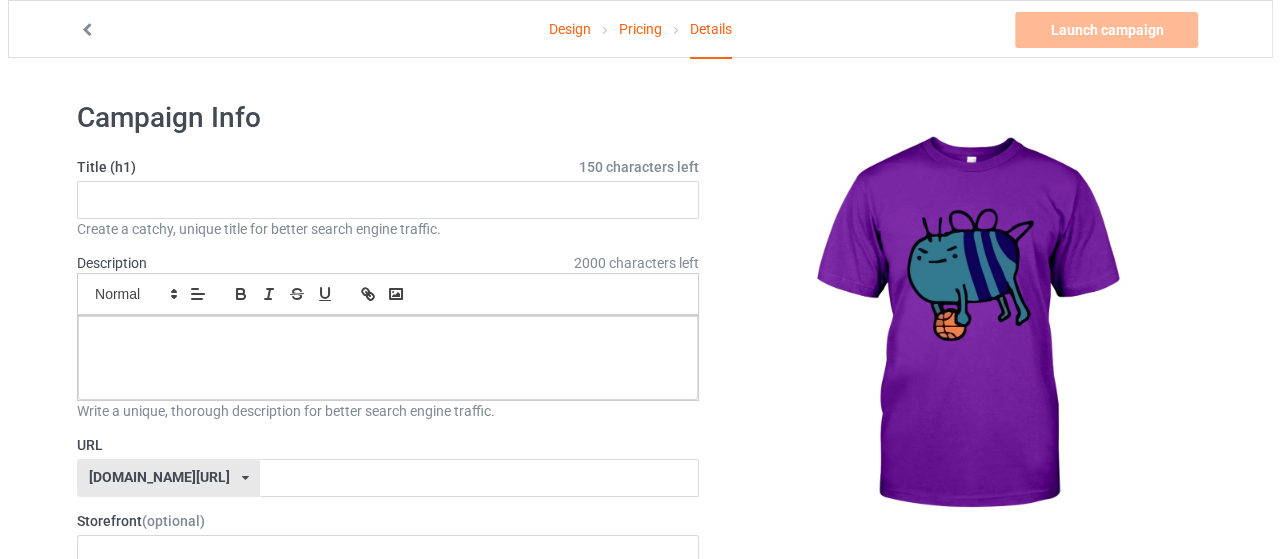 scroll, scrollTop: 100, scrollLeft: 0, axis: vertical 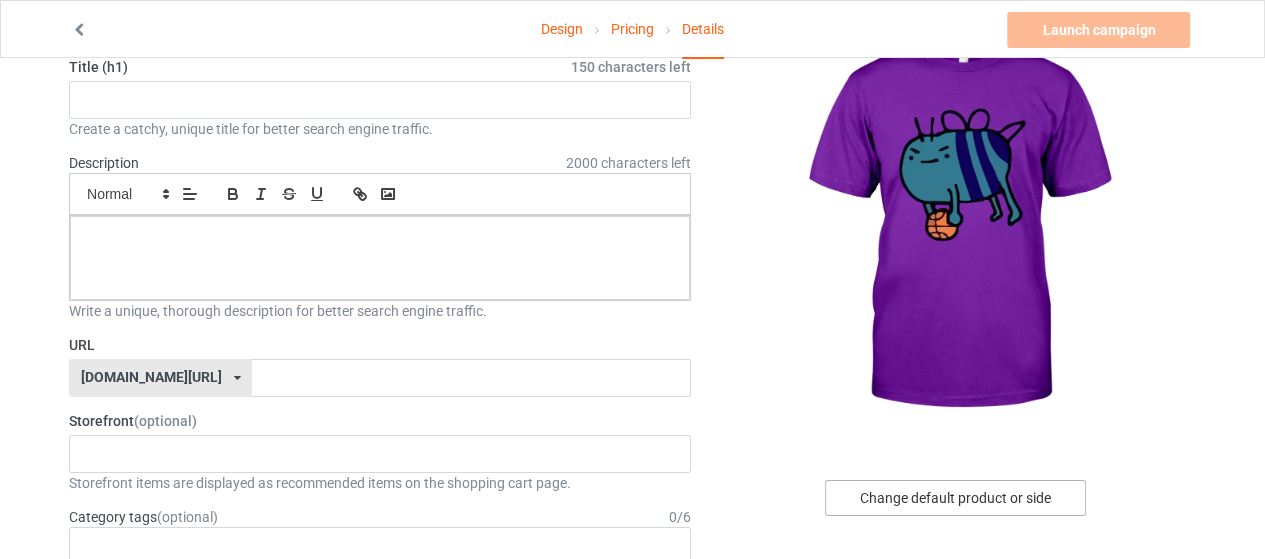 click on "Change default product or side" at bounding box center [955, 498] 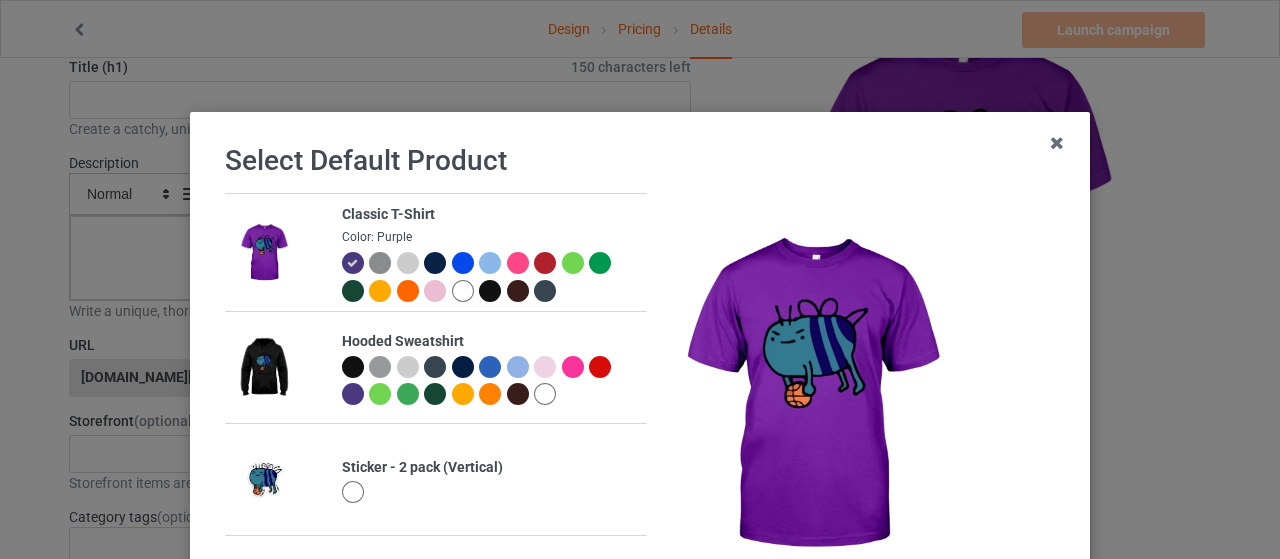 click at bounding box center [463, 291] 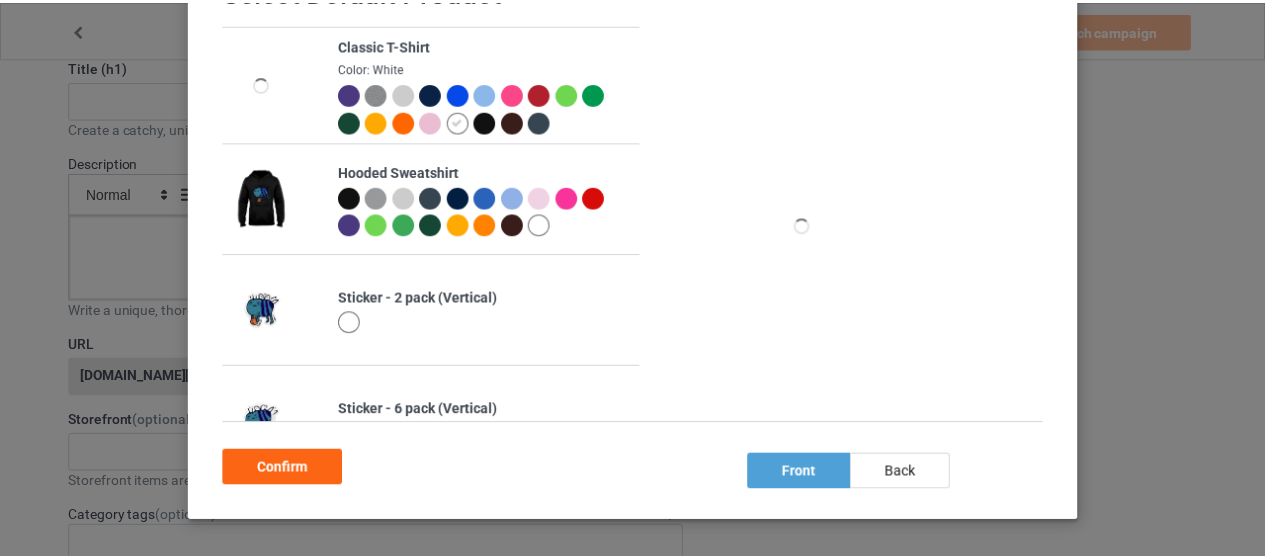 scroll, scrollTop: 244, scrollLeft: 0, axis: vertical 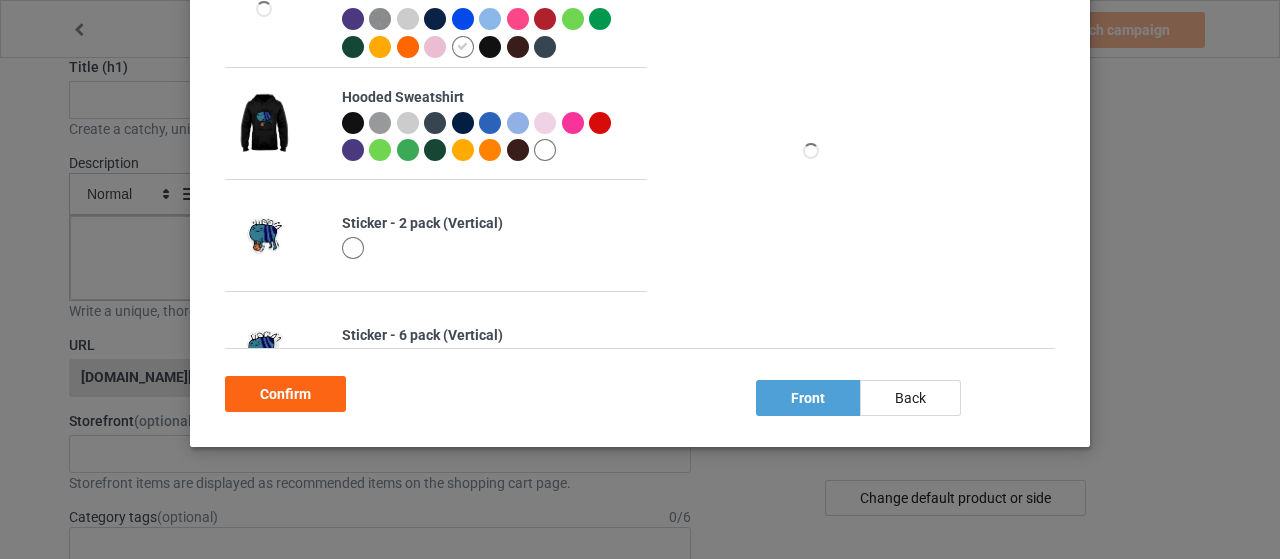 drag, startPoint x: 306, startPoint y: 389, endPoint x: 347, endPoint y: 381, distance: 41.773197 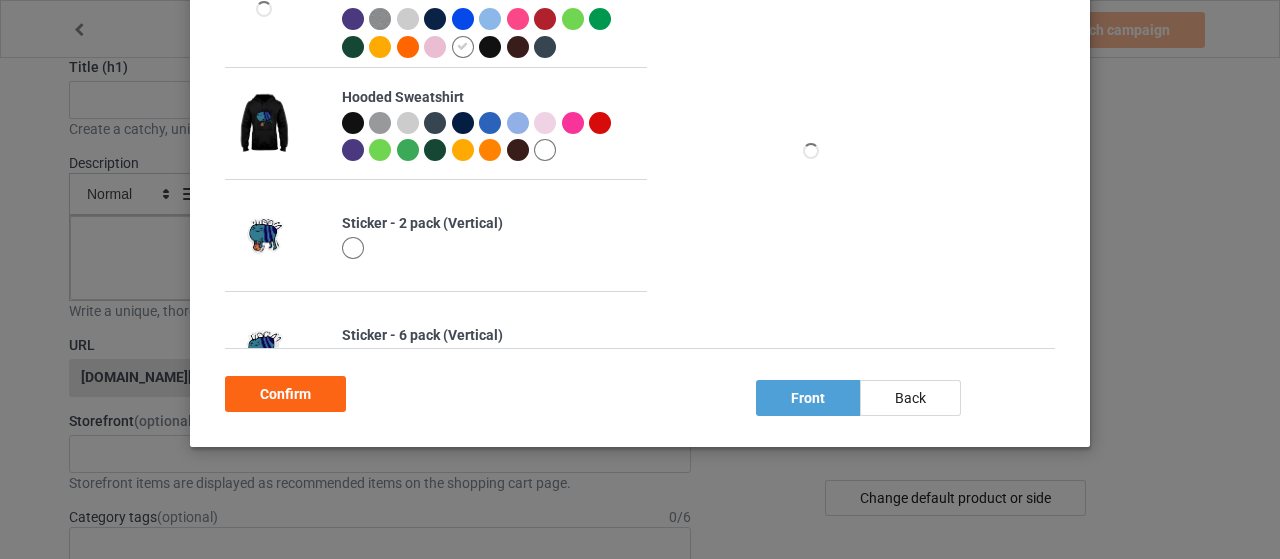 click on "Confirm" at bounding box center (285, 394) 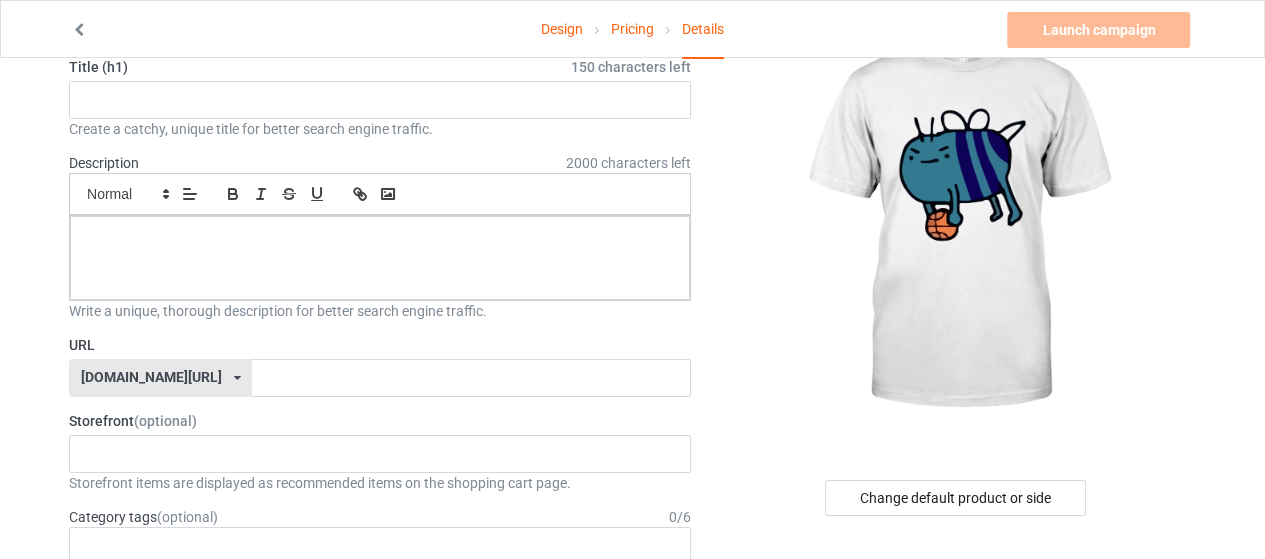 scroll, scrollTop: 0, scrollLeft: 0, axis: both 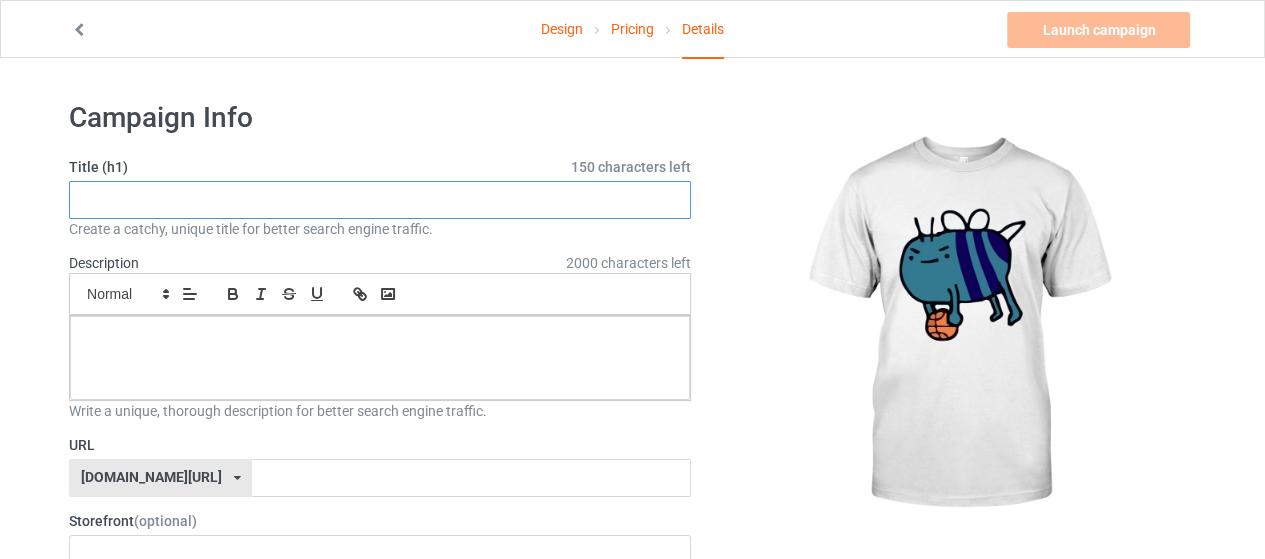 click at bounding box center (380, 200) 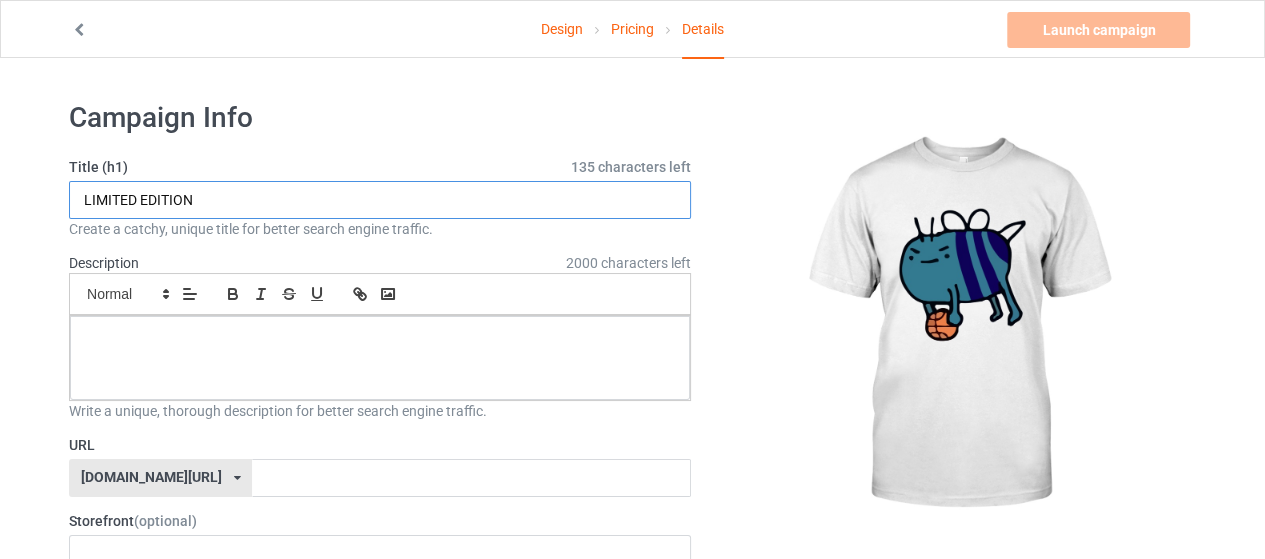 click on "LIMITED EDITION" at bounding box center [380, 200] 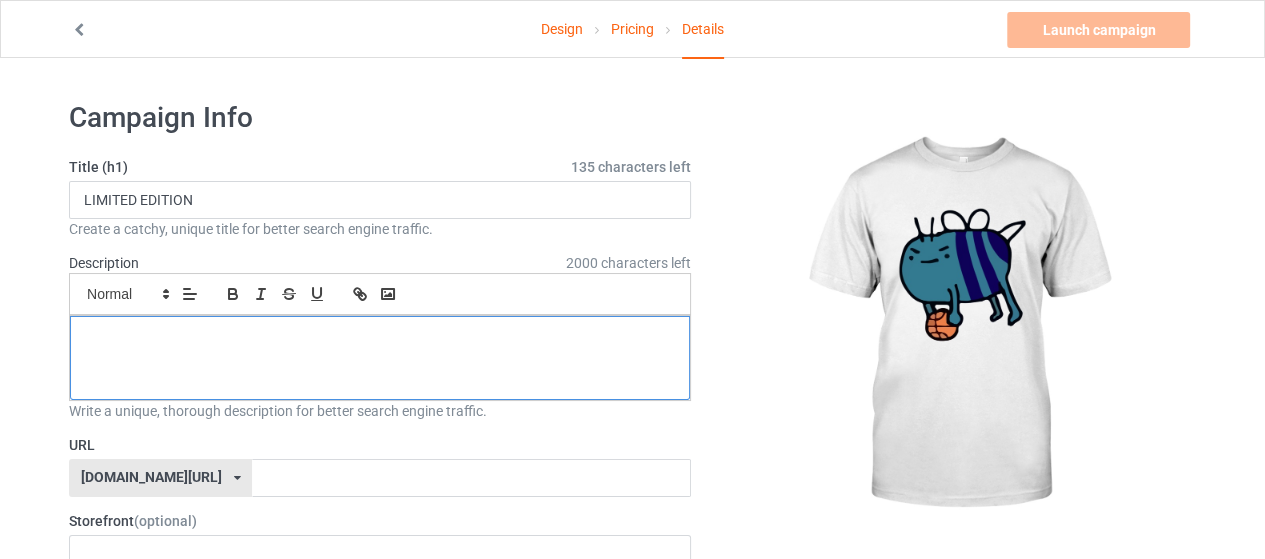 click at bounding box center [380, 358] 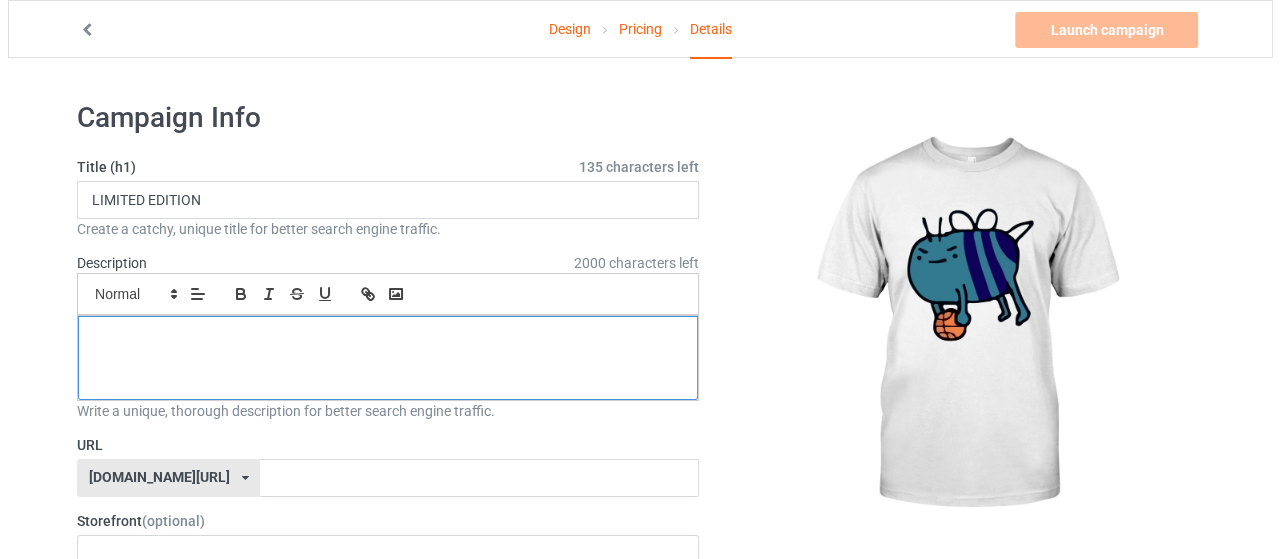 scroll, scrollTop: 0, scrollLeft: 0, axis: both 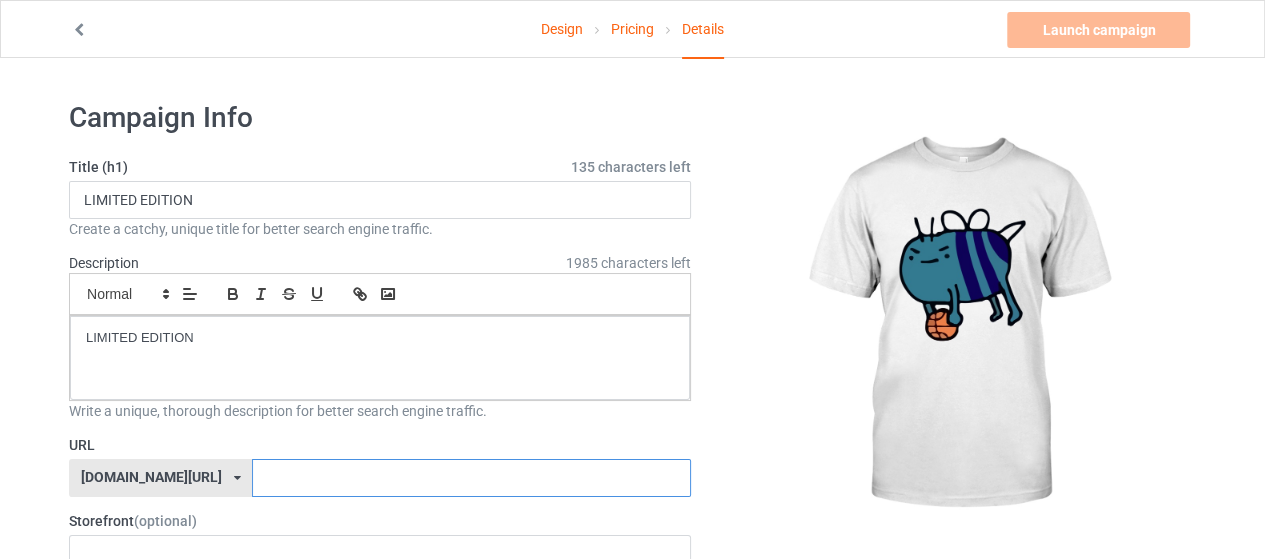 click at bounding box center (471, 478) 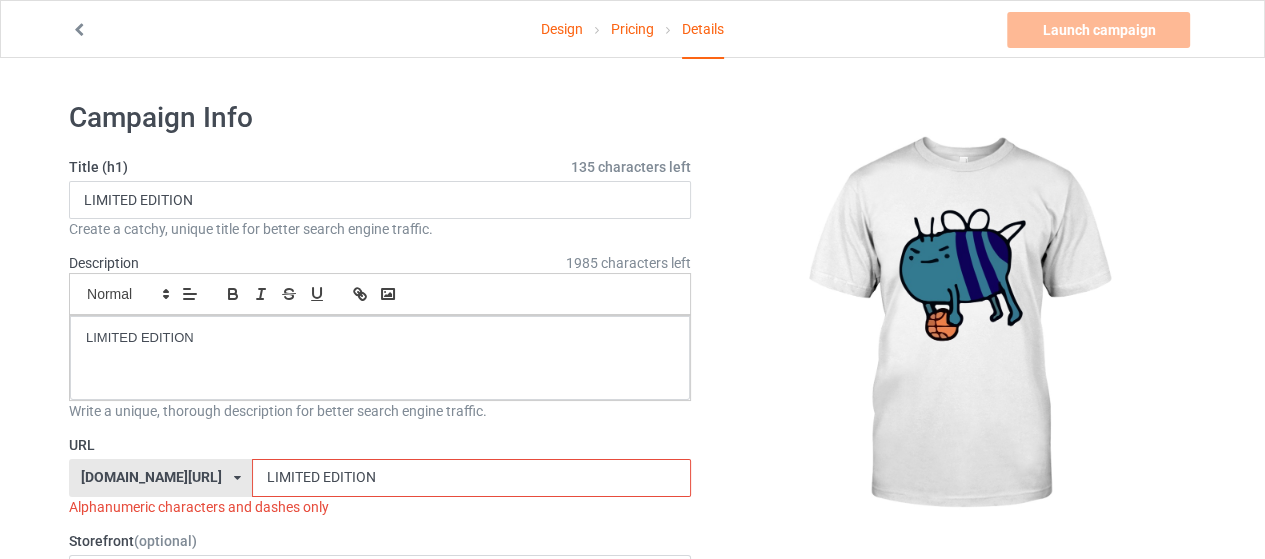 click on "LIMITED EDITION" at bounding box center (471, 478) 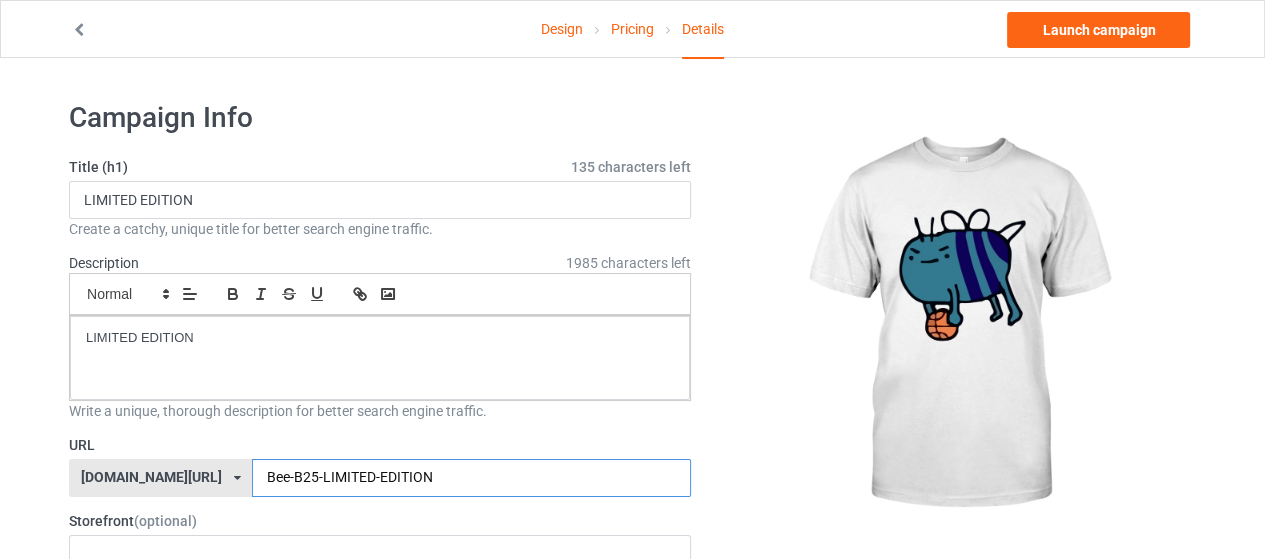 type on "Bee-B25-LIMITED-EDITION" 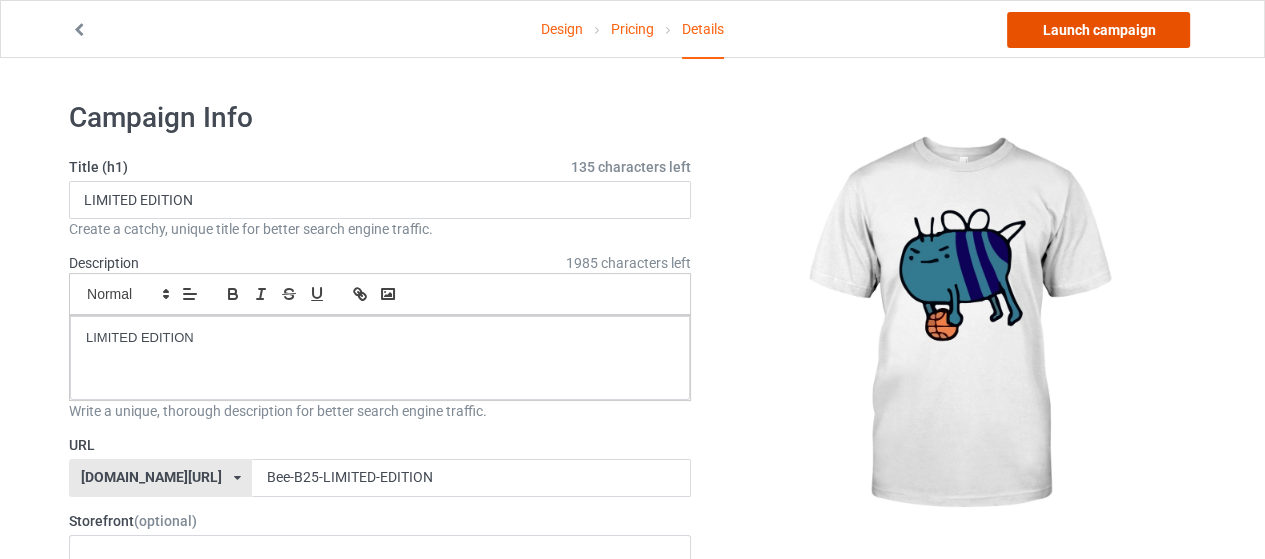 click on "Launch campaign" at bounding box center (1098, 30) 